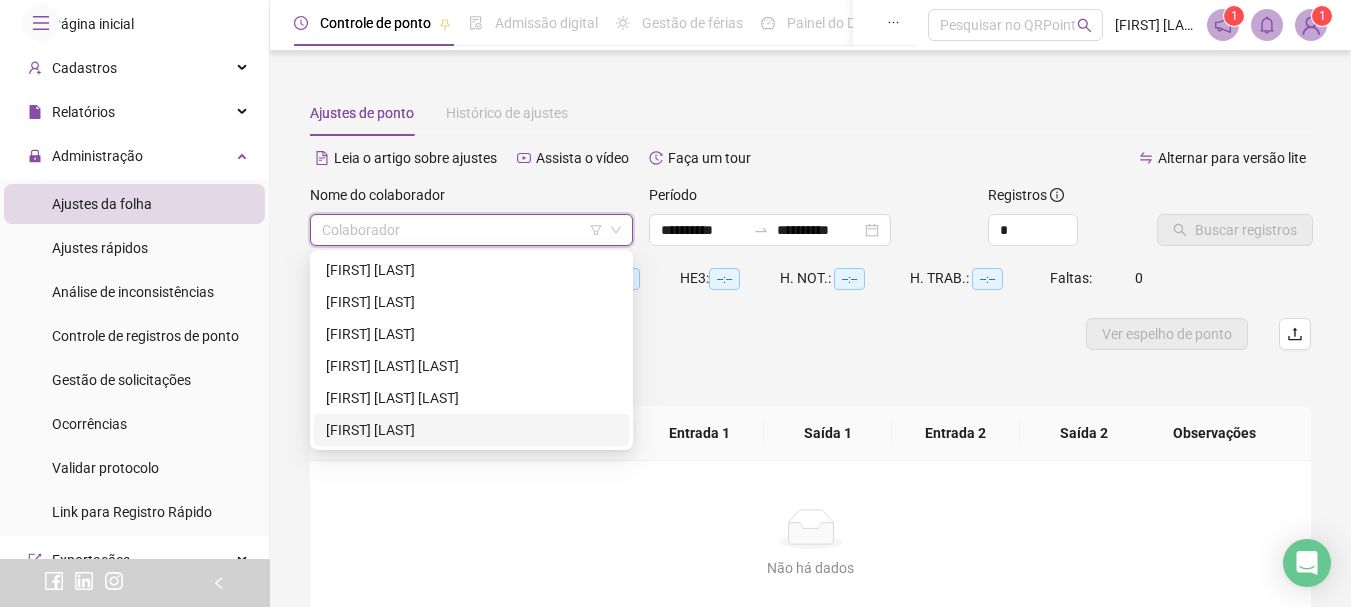 scroll, scrollTop: 27, scrollLeft: 0, axis: vertical 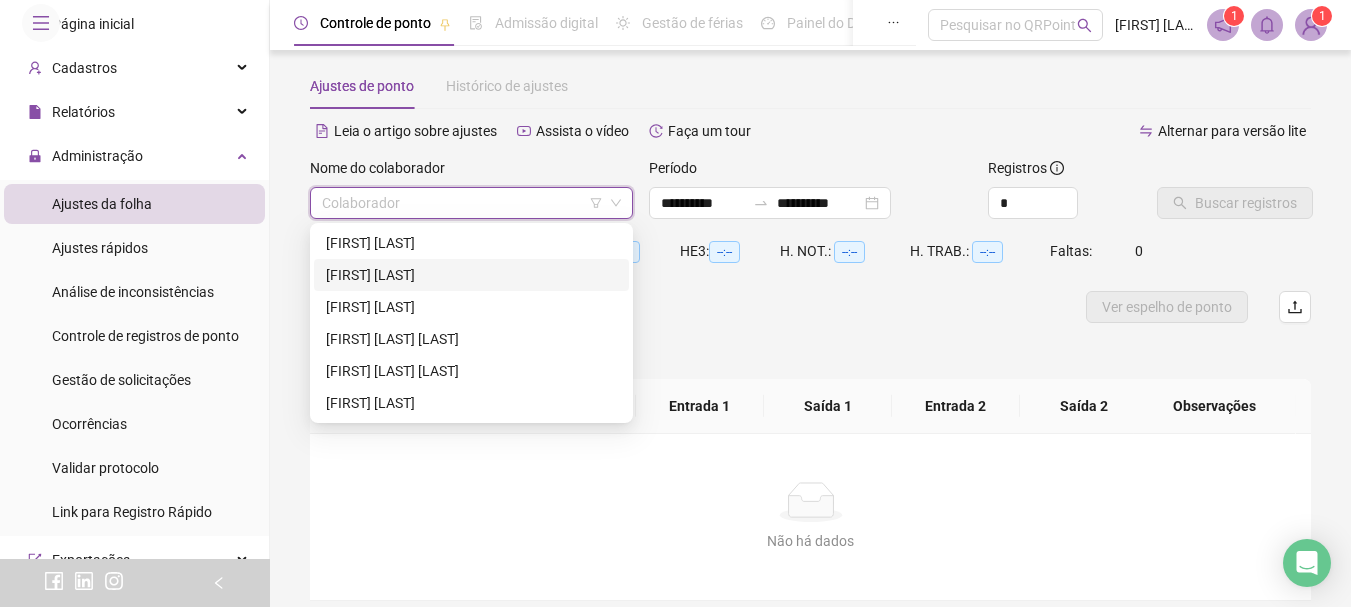 click on "[FIRST] [LAST]" at bounding box center (471, 275) 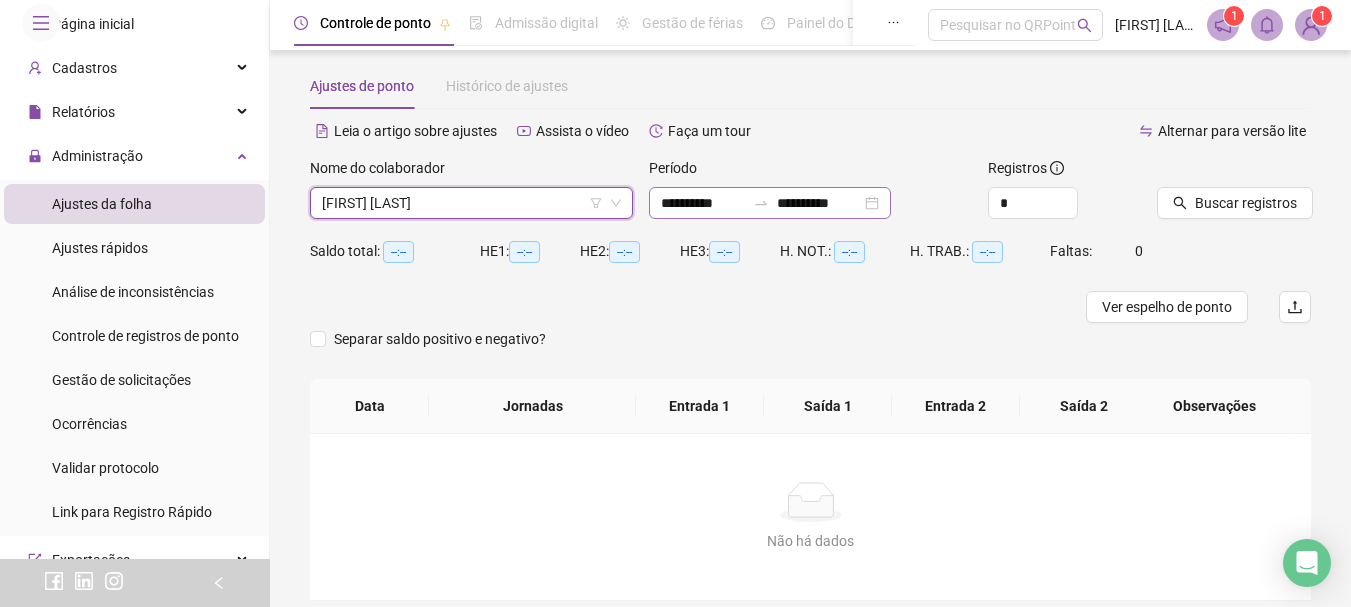 click on "**********" at bounding box center (770, 203) 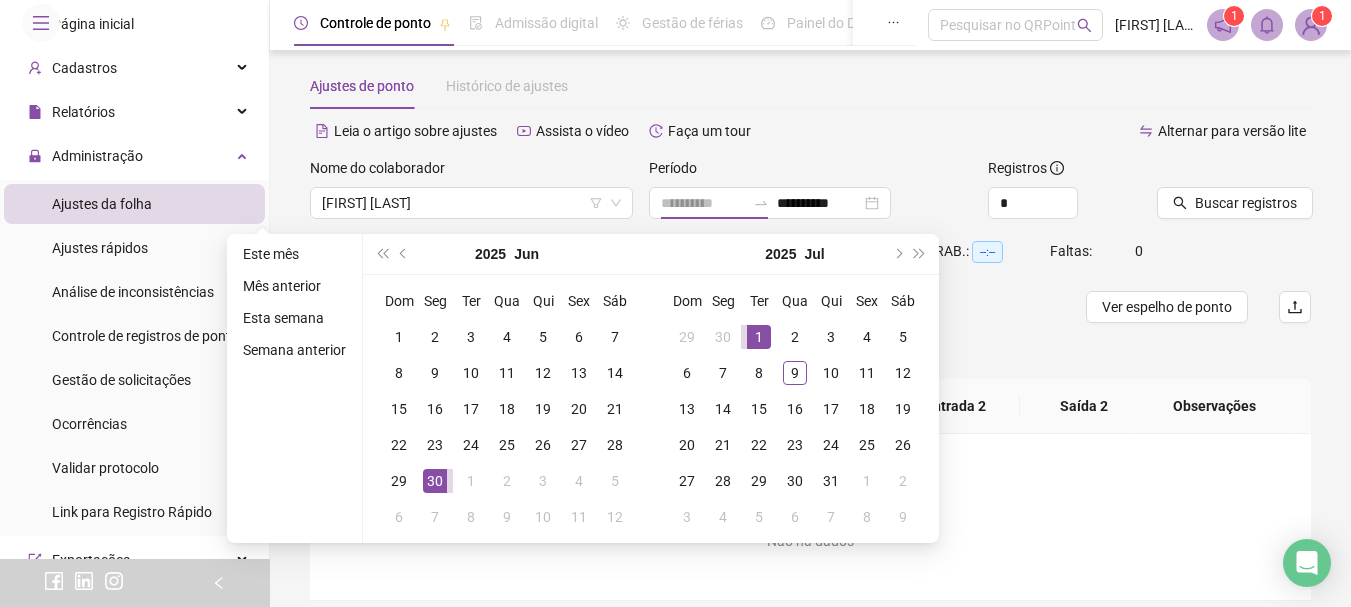click on "1" at bounding box center [759, 337] 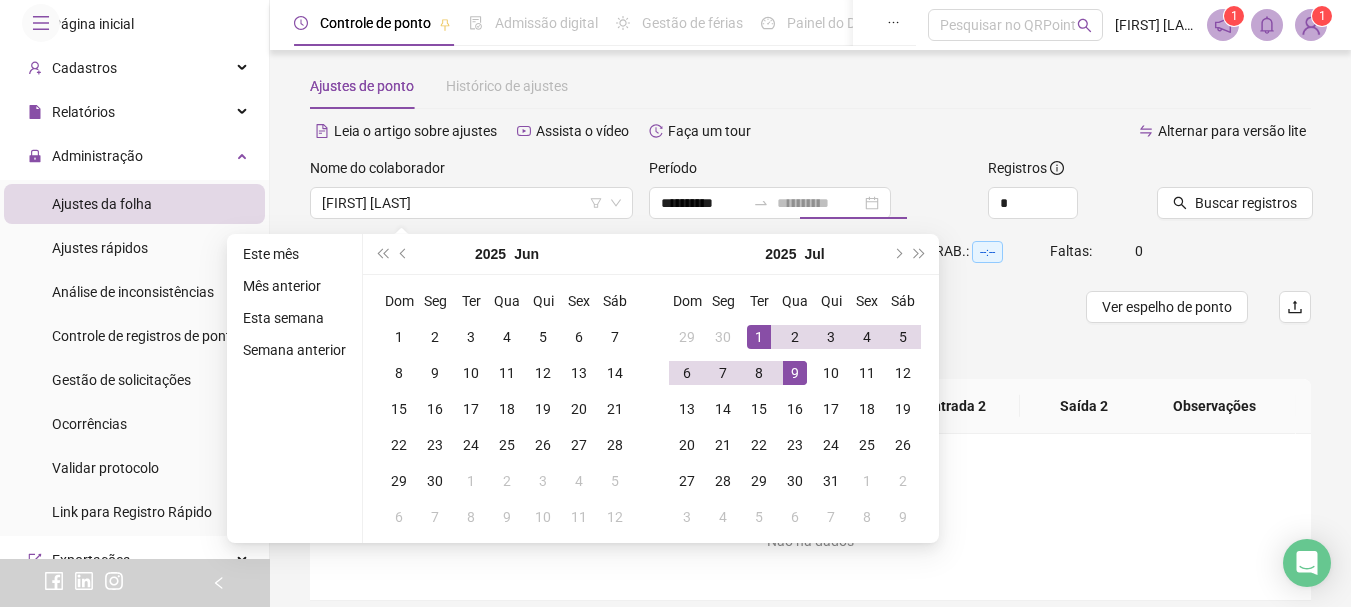 click on "9" at bounding box center [795, 373] 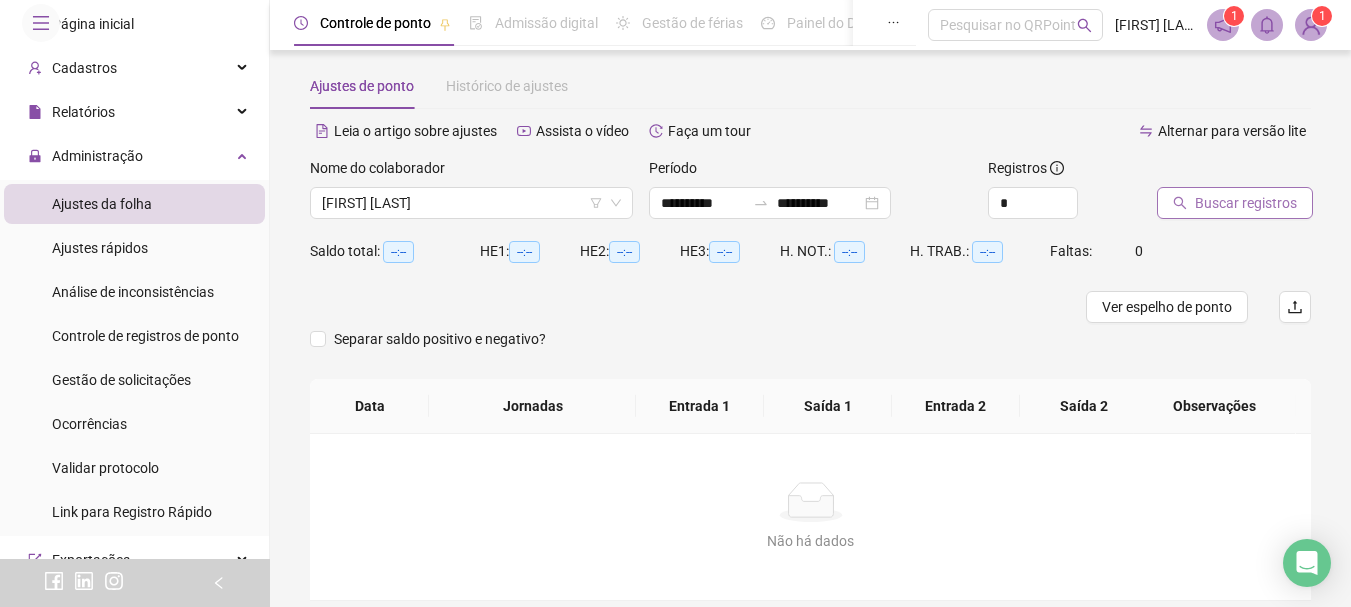 click on "Buscar registros" at bounding box center [1246, 203] 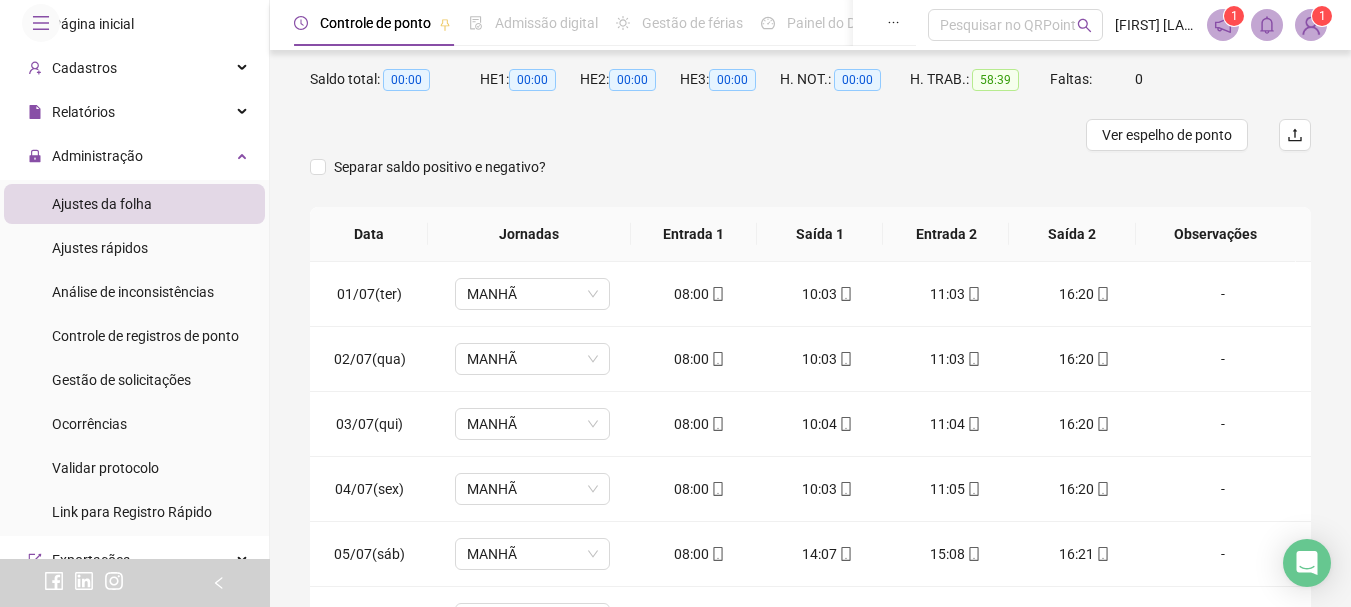 scroll, scrollTop: 227, scrollLeft: 0, axis: vertical 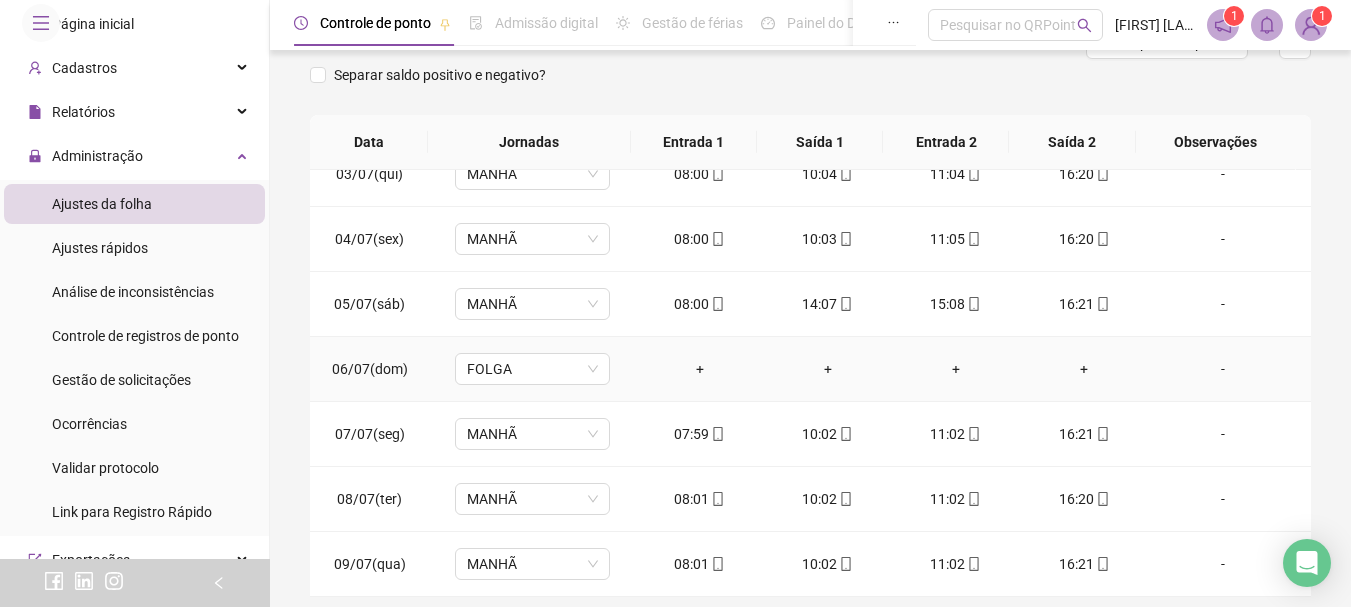 click on "-" at bounding box center [1223, 369] 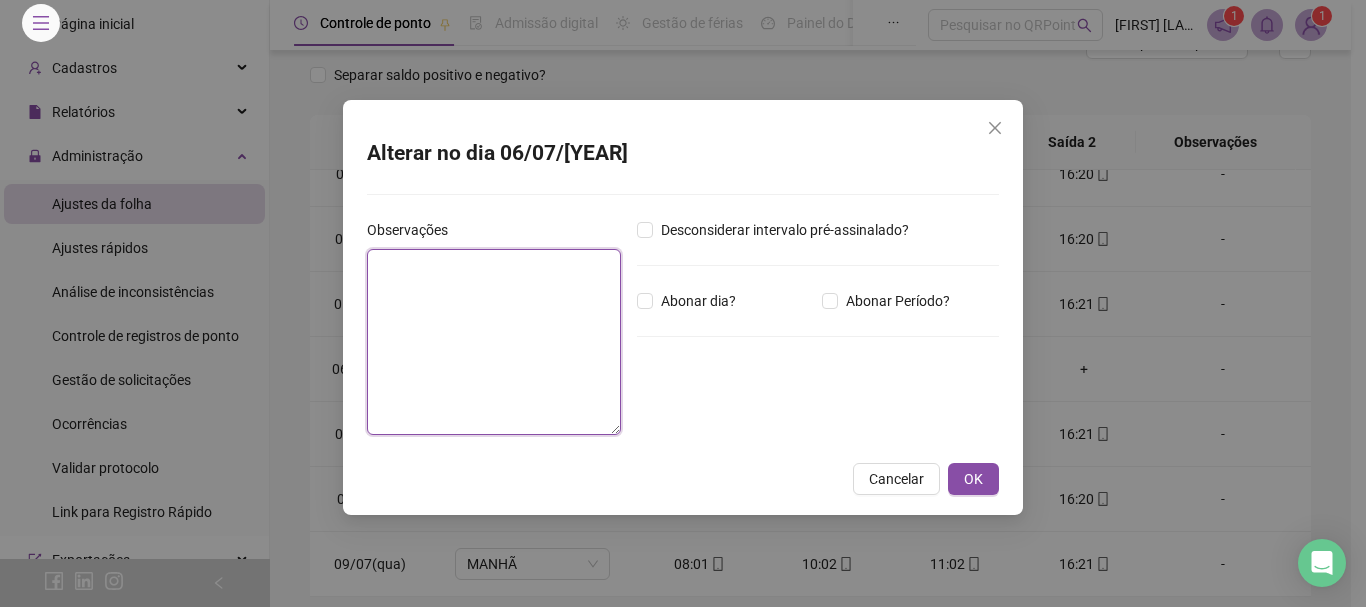 click at bounding box center [494, 342] 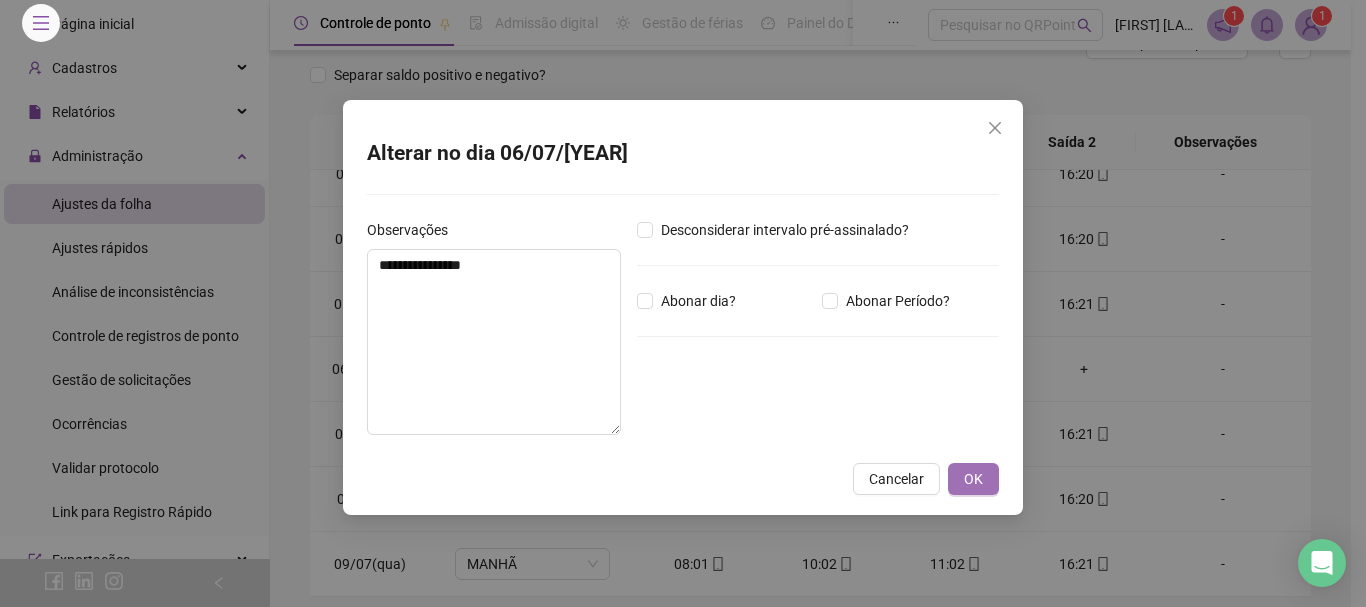 click on "OK" at bounding box center [973, 479] 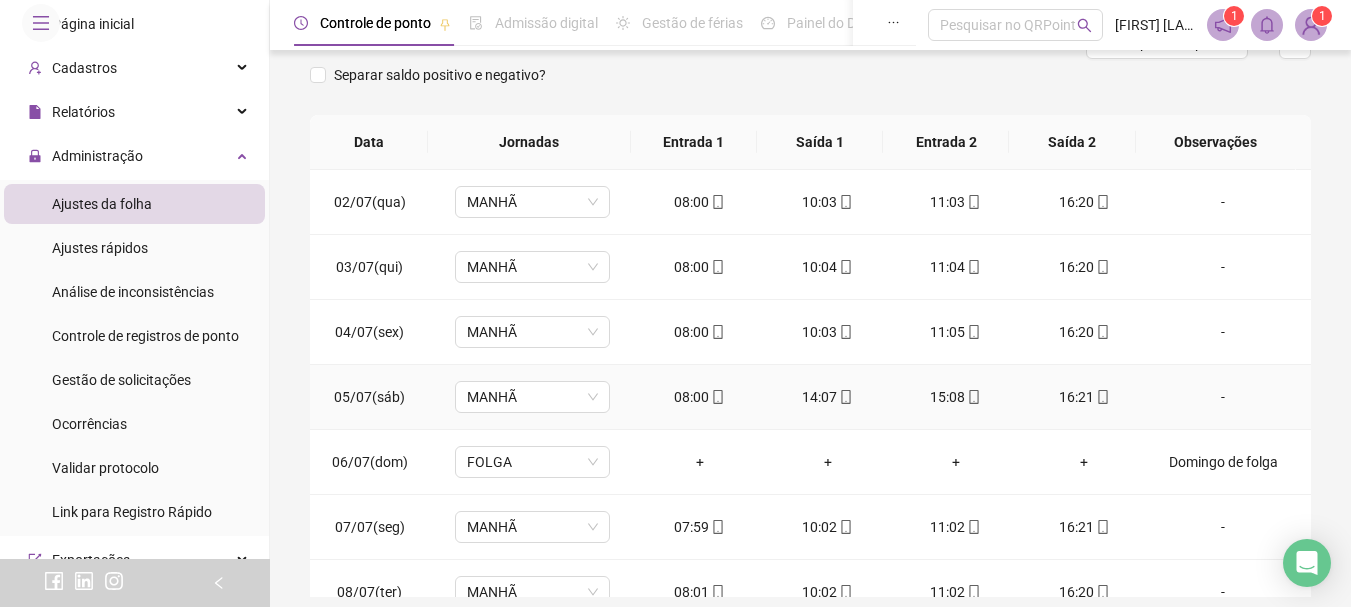 scroll, scrollTop: 158, scrollLeft: 0, axis: vertical 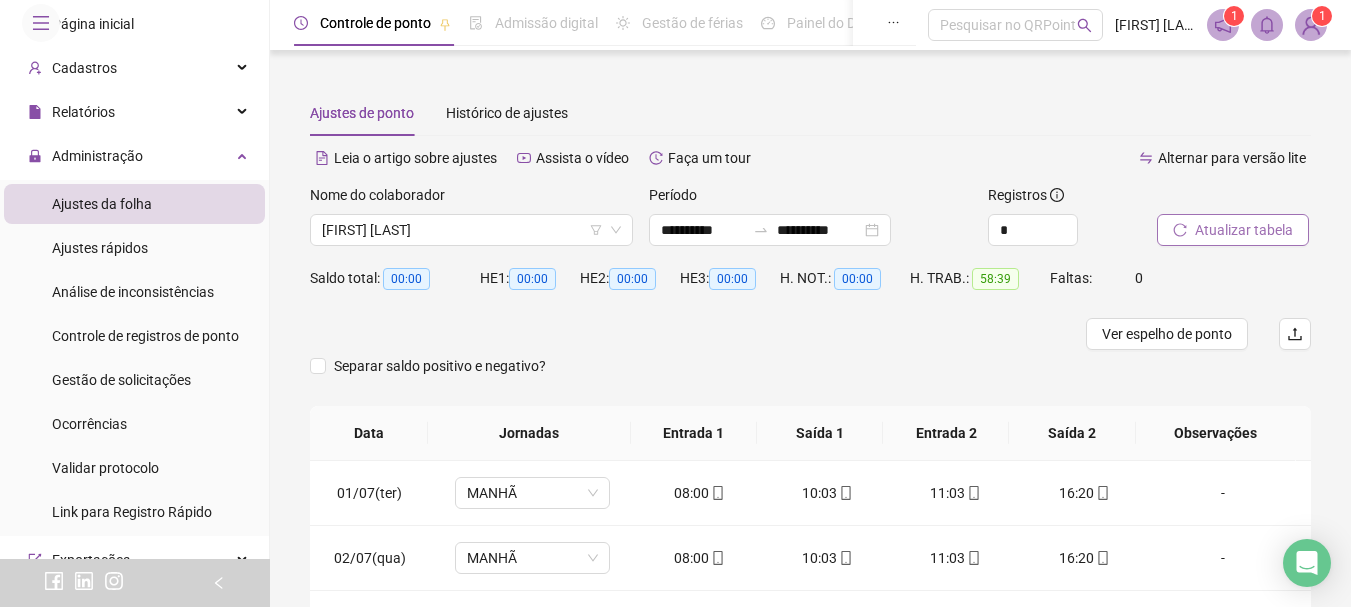 click on "Nome do colaborador" at bounding box center [471, 199] 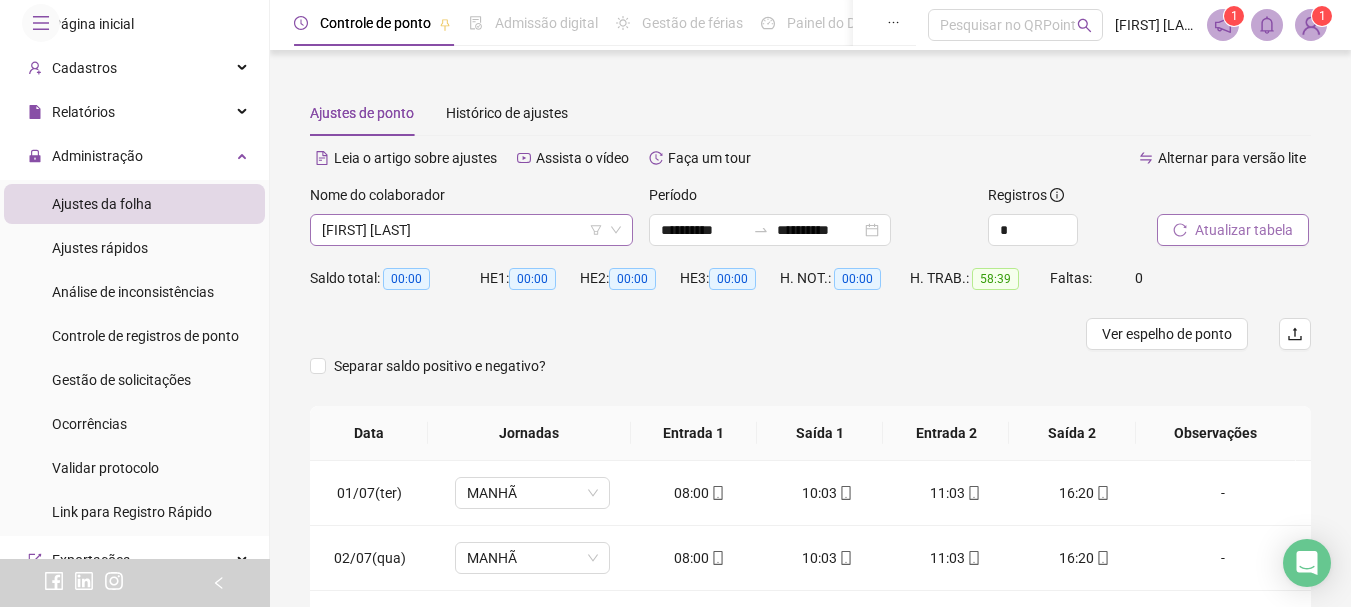 click on "[FIRST] [LAST]" at bounding box center (471, 230) 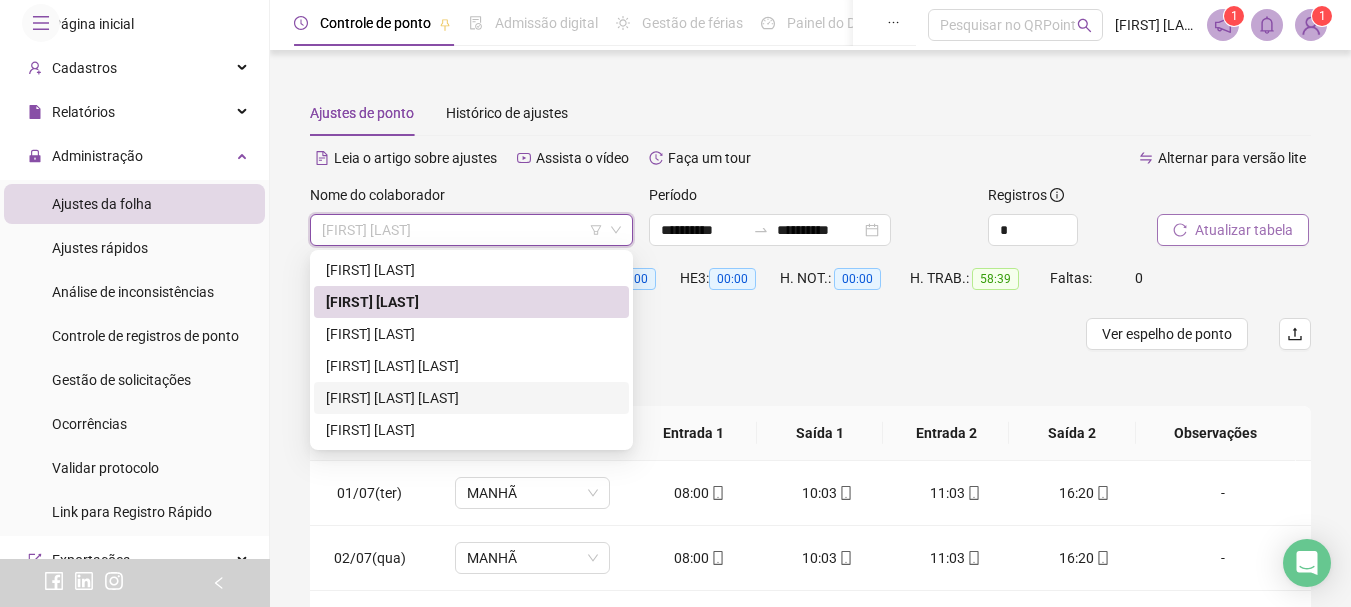 click on "[FIRST] [LAST] [LAST]" at bounding box center [471, 398] 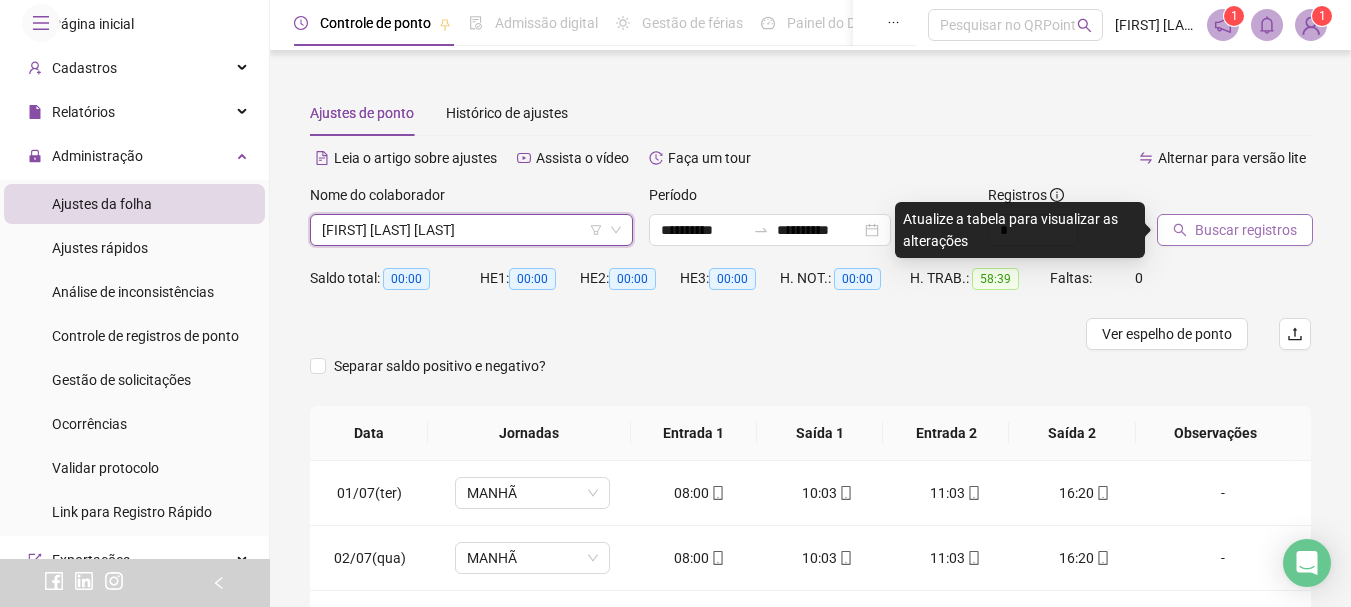click on "Buscar registros" at bounding box center [1246, 230] 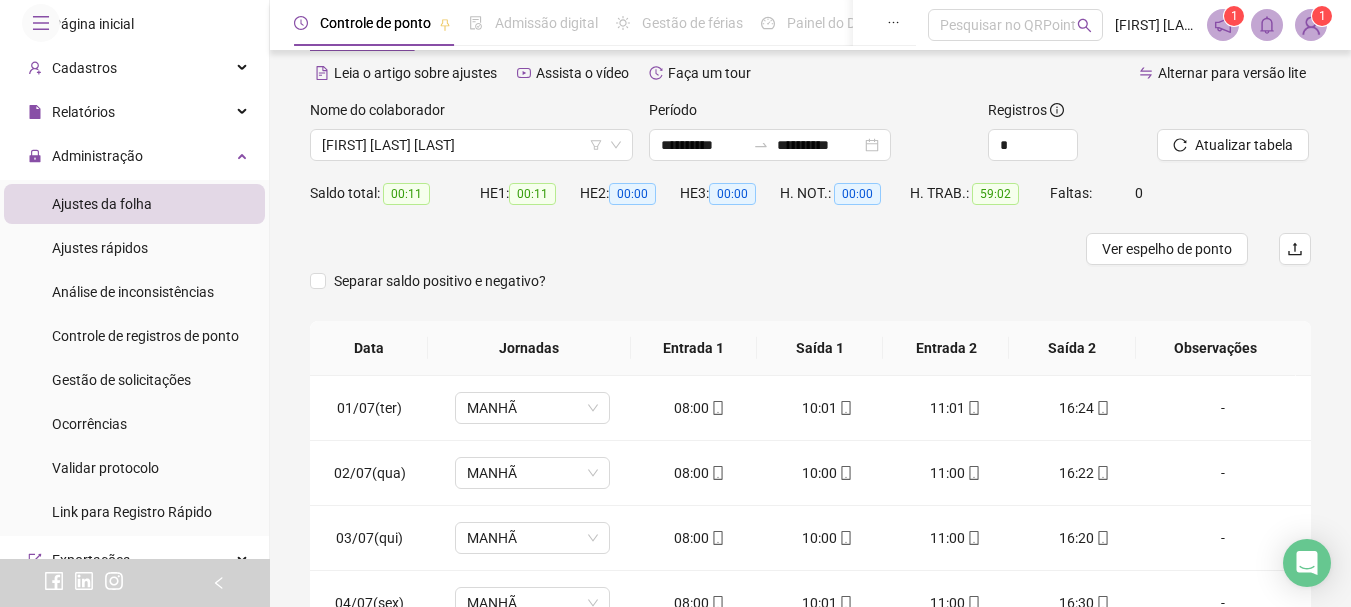 scroll, scrollTop: 200, scrollLeft: 0, axis: vertical 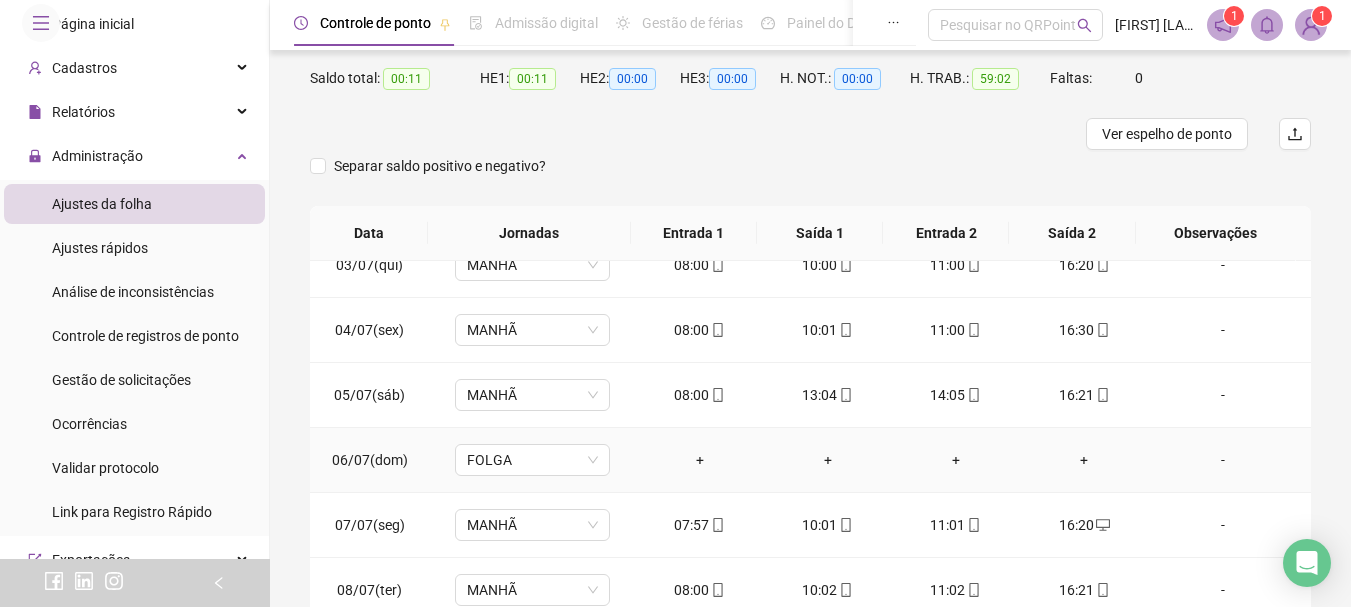 click on "-" at bounding box center (1223, 460) 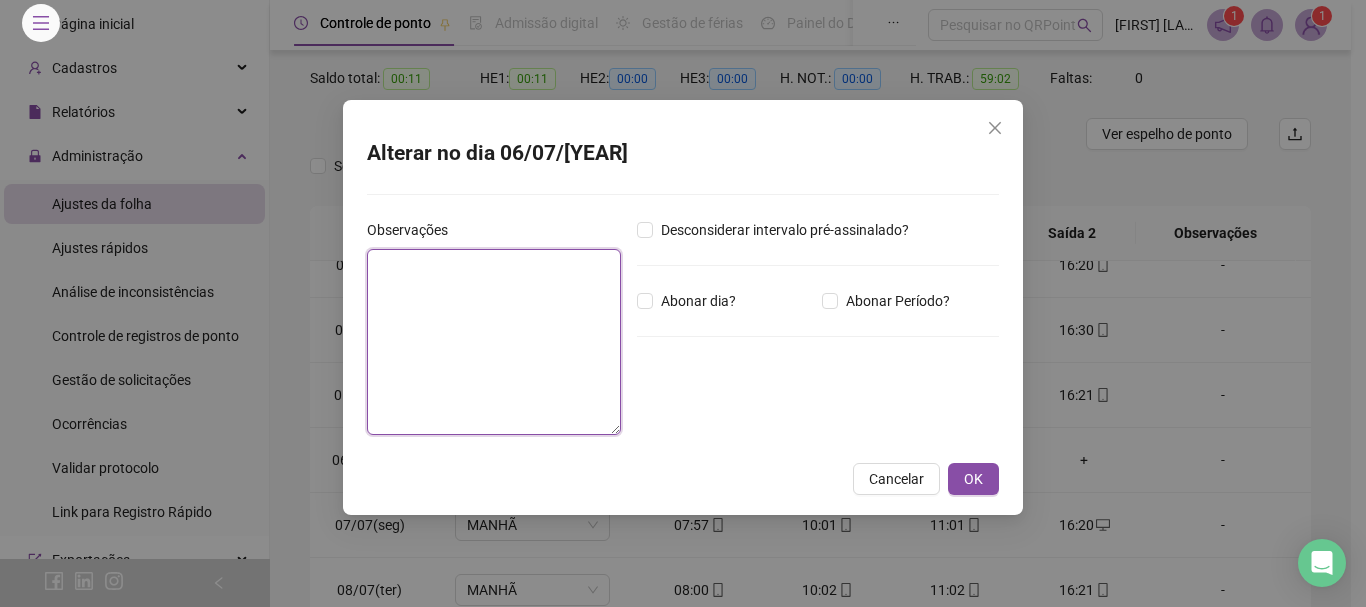 click at bounding box center [494, 342] 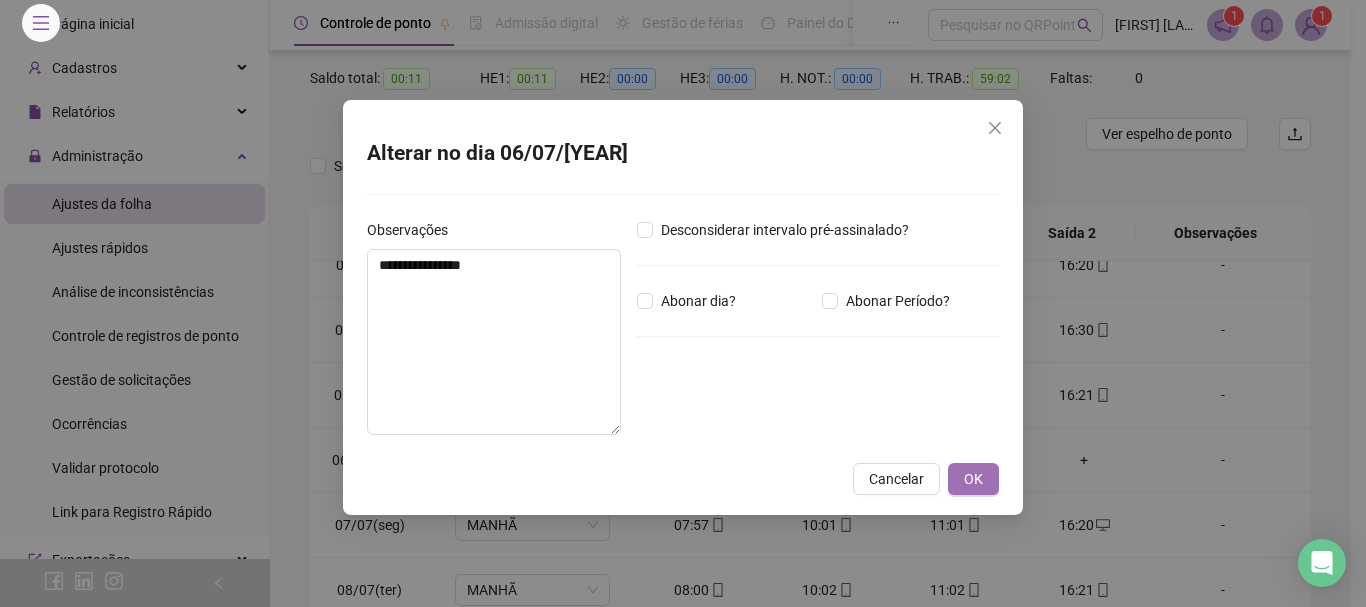 click on "OK" at bounding box center (973, 479) 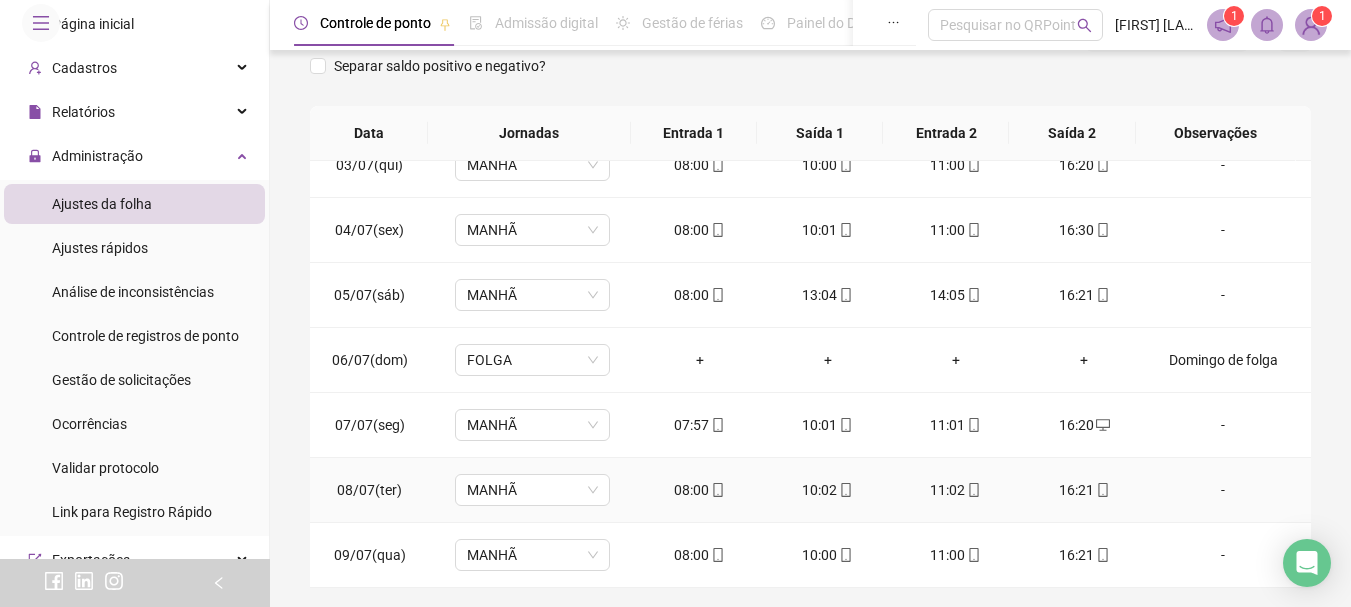 scroll, scrollTop: 391, scrollLeft: 0, axis: vertical 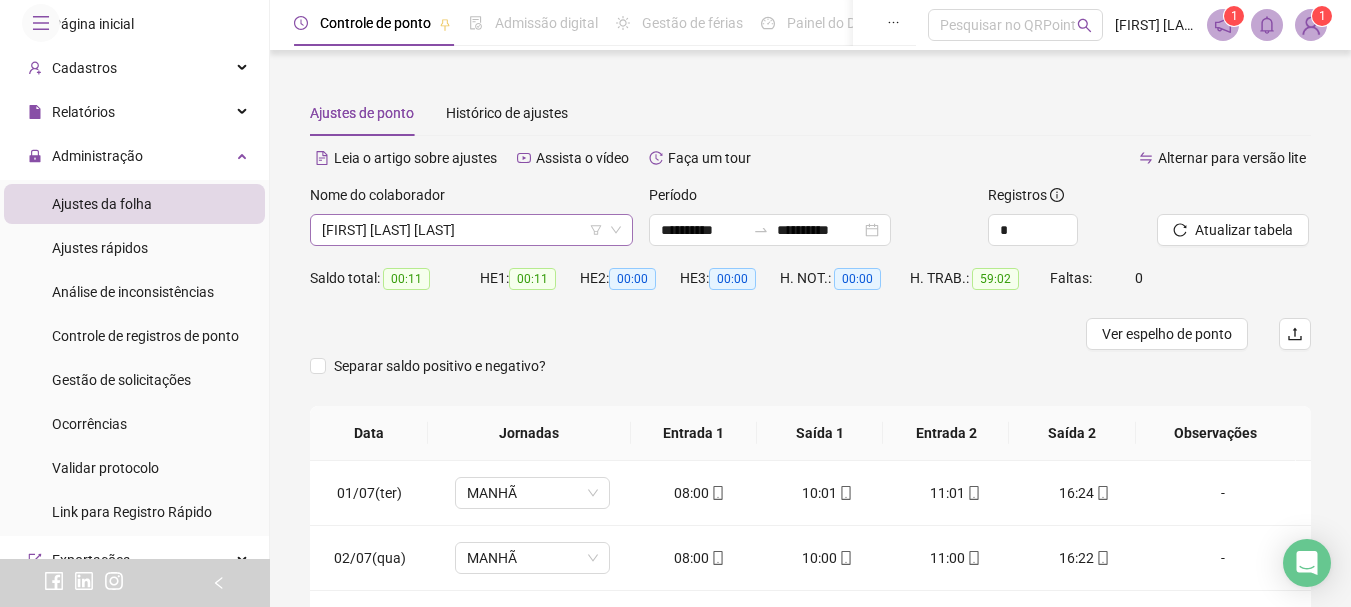 click on "[FIRST] [LAST] [LAST]" at bounding box center [471, 230] 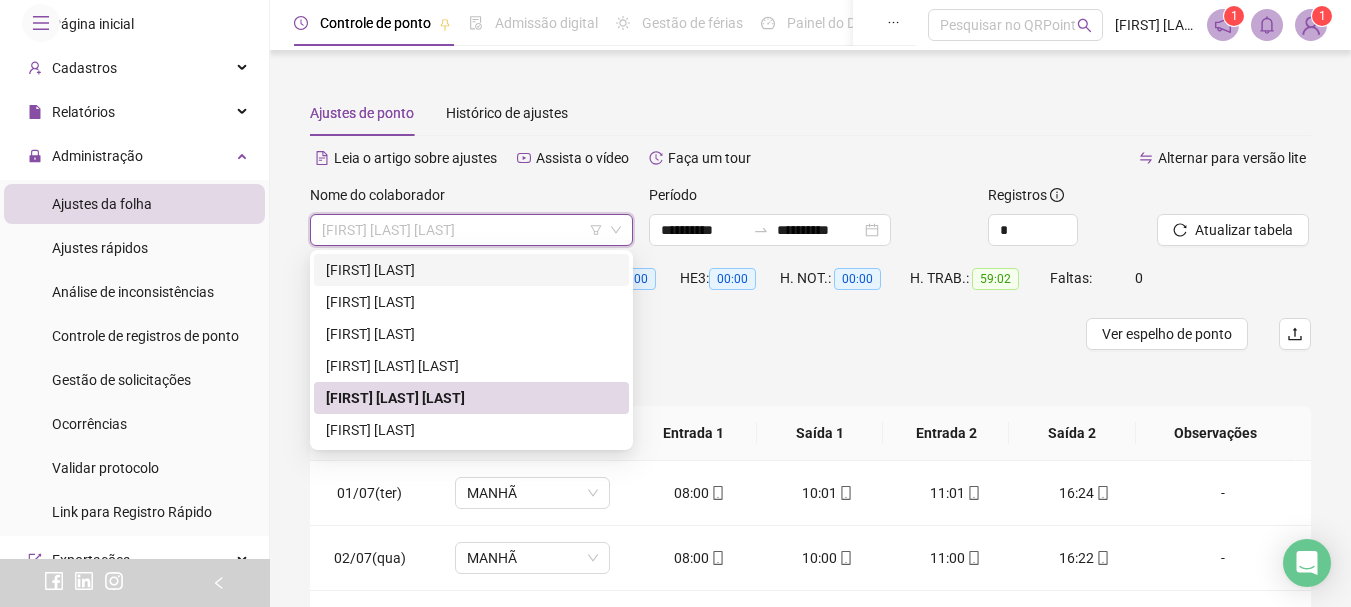 click on "[FIRST] [LAST]" at bounding box center (471, 270) 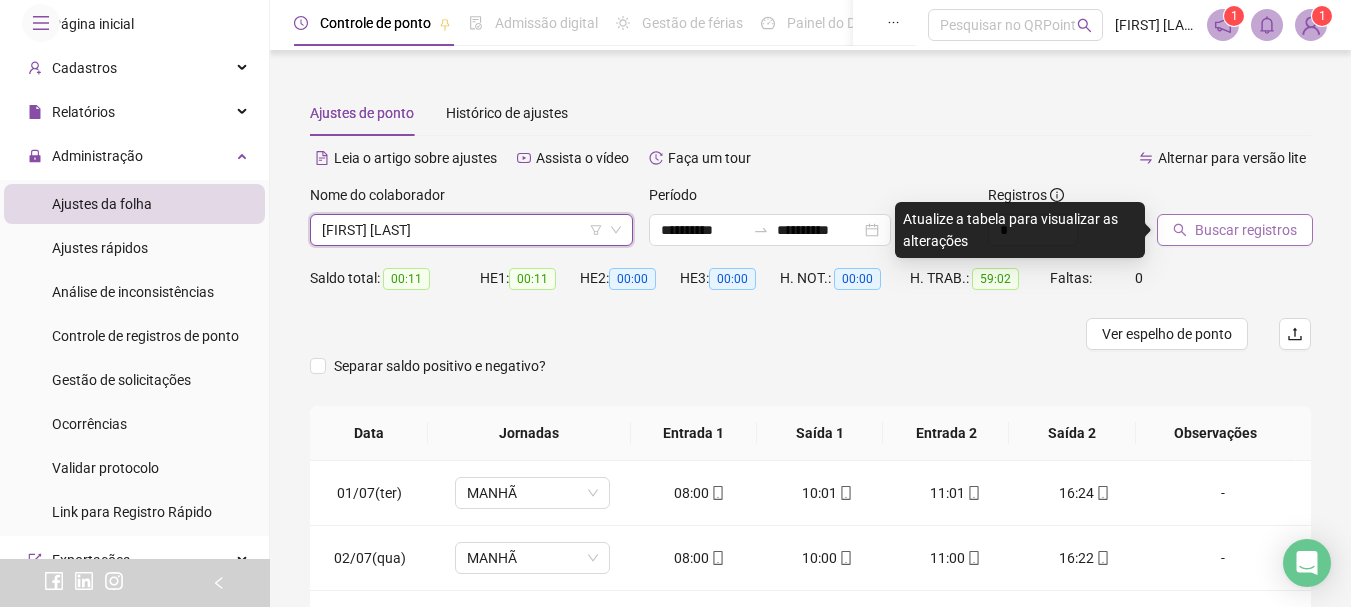 click on "Buscar registros" at bounding box center (1246, 230) 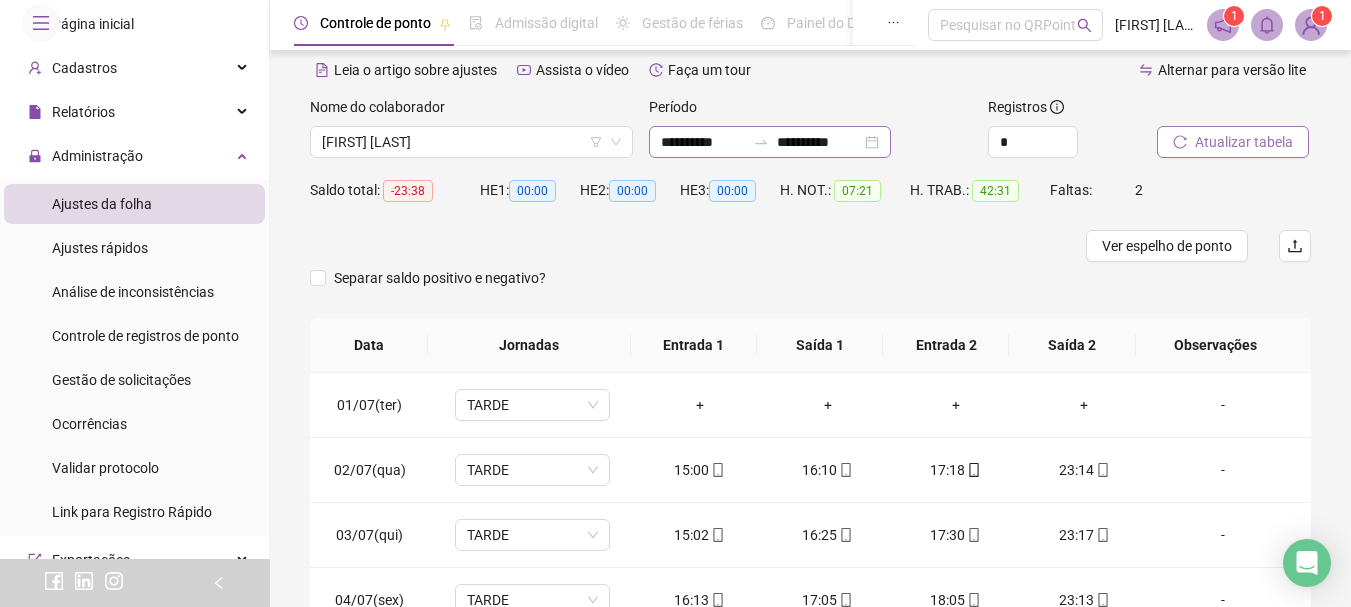 scroll, scrollTop: 100, scrollLeft: 0, axis: vertical 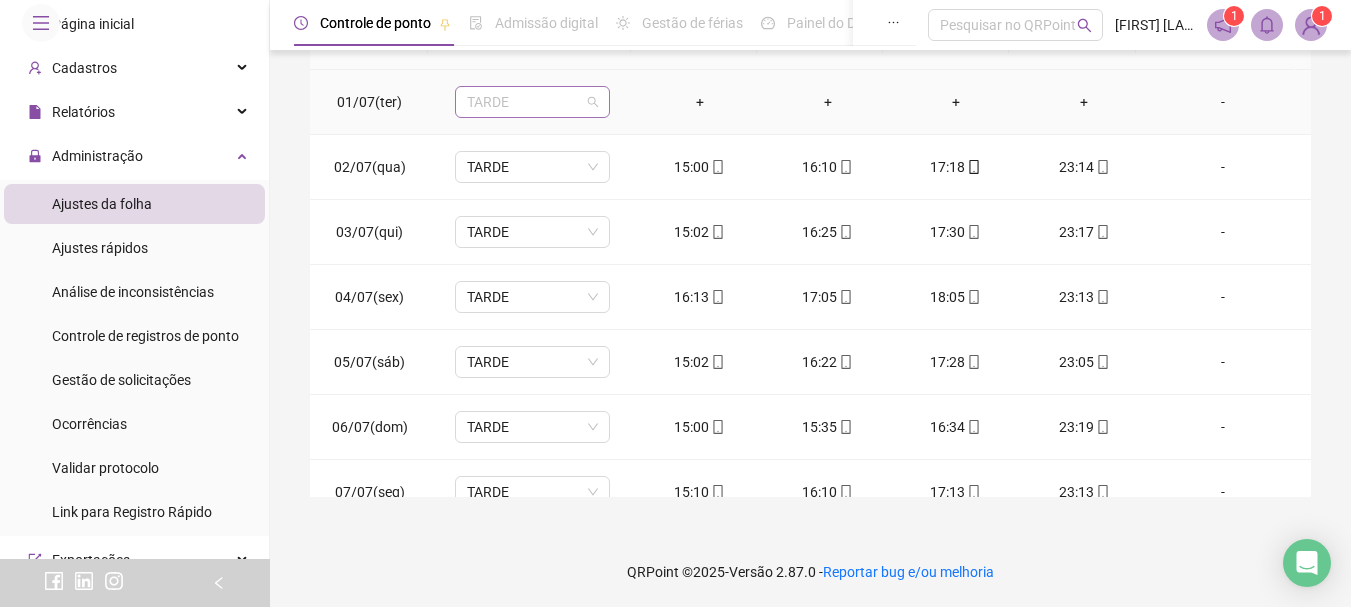 click on "TARDE" at bounding box center (532, 102) 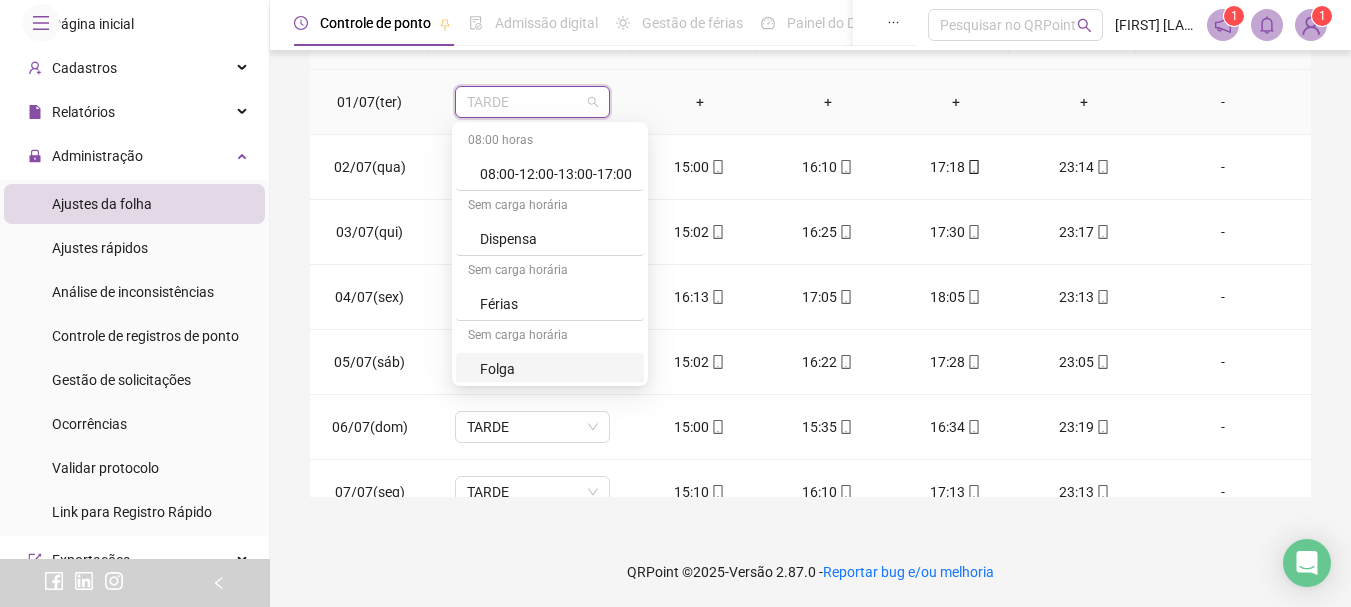 click on "Folga" at bounding box center (556, 369) 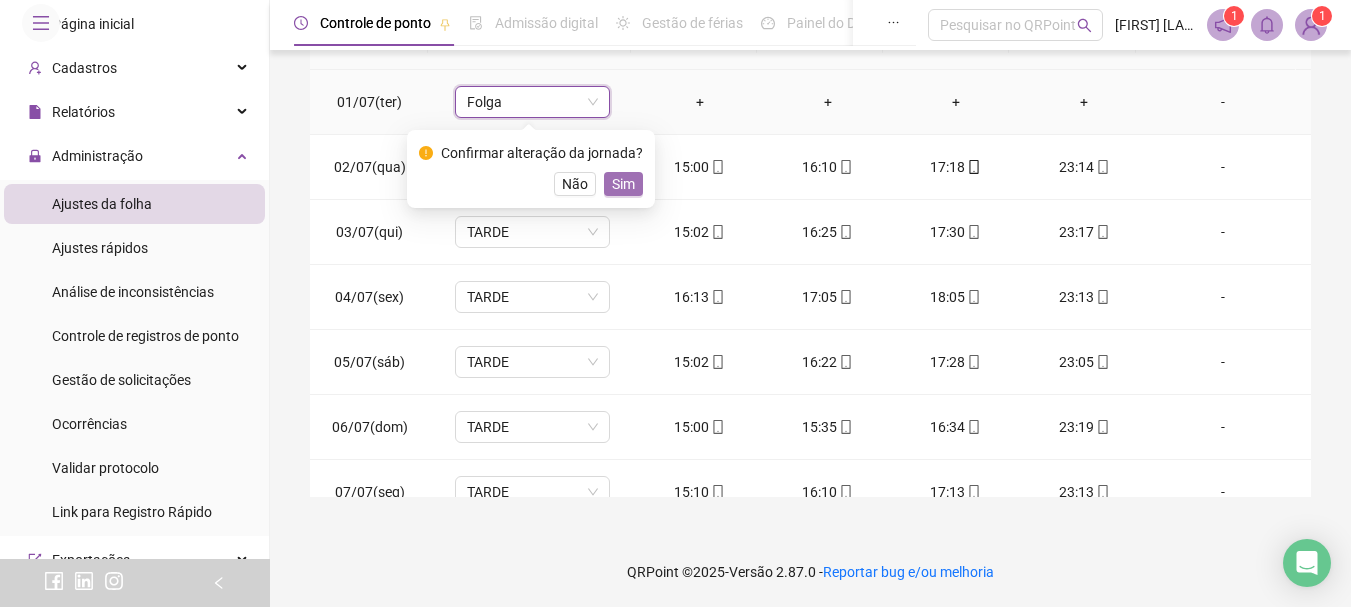 click on "Sim" at bounding box center (623, 184) 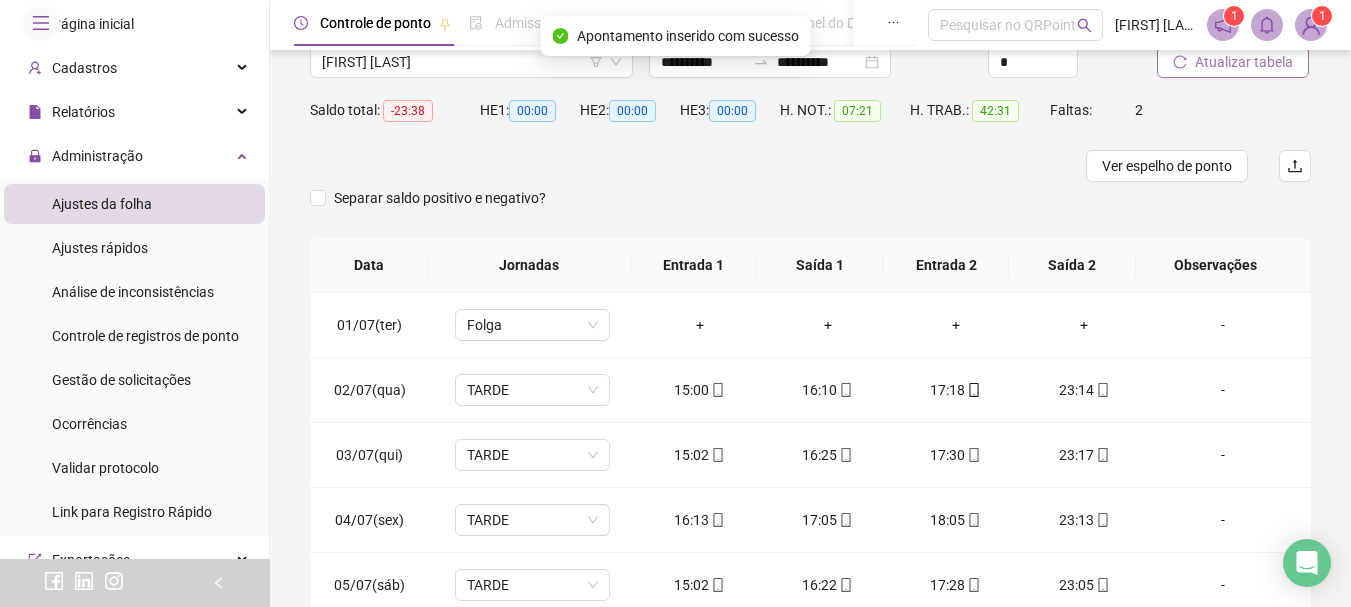scroll, scrollTop: 200, scrollLeft: 0, axis: vertical 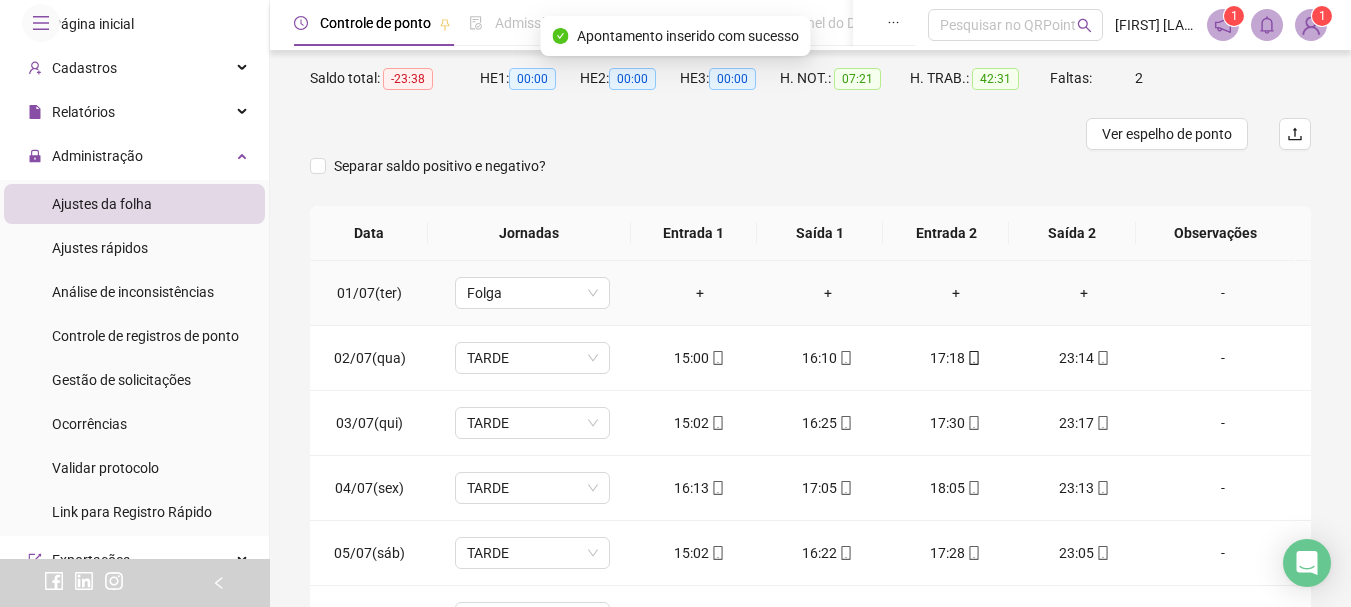 click on "-" at bounding box center (1223, 293) 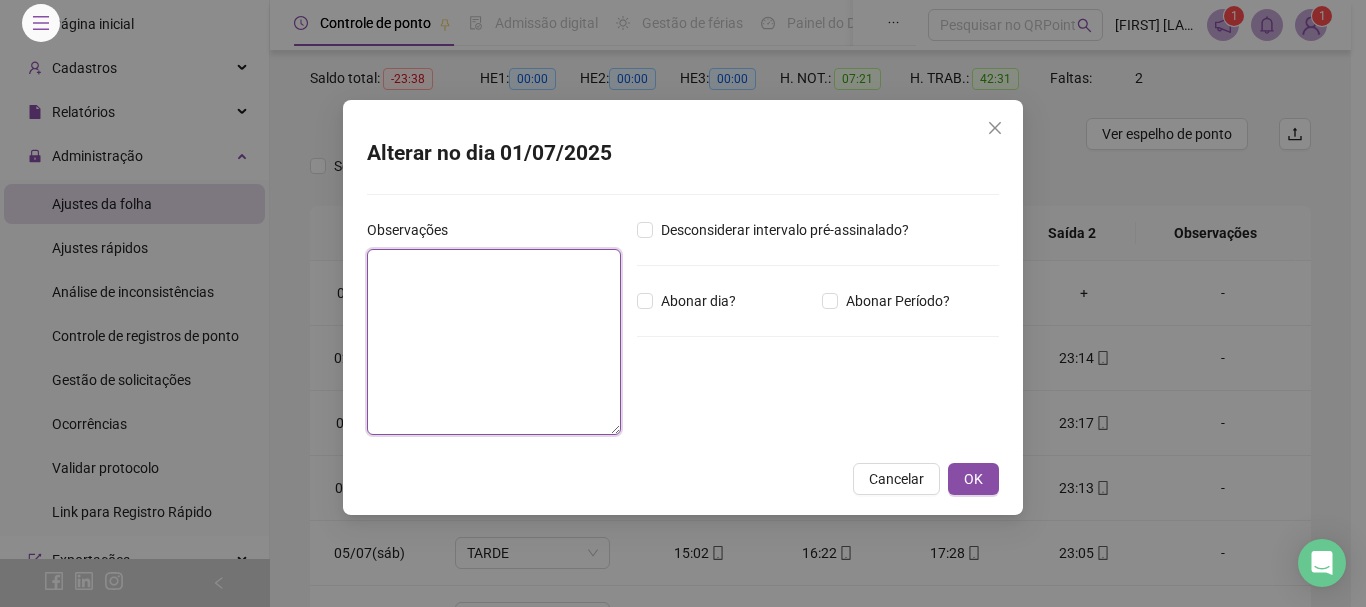 click at bounding box center [494, 342] 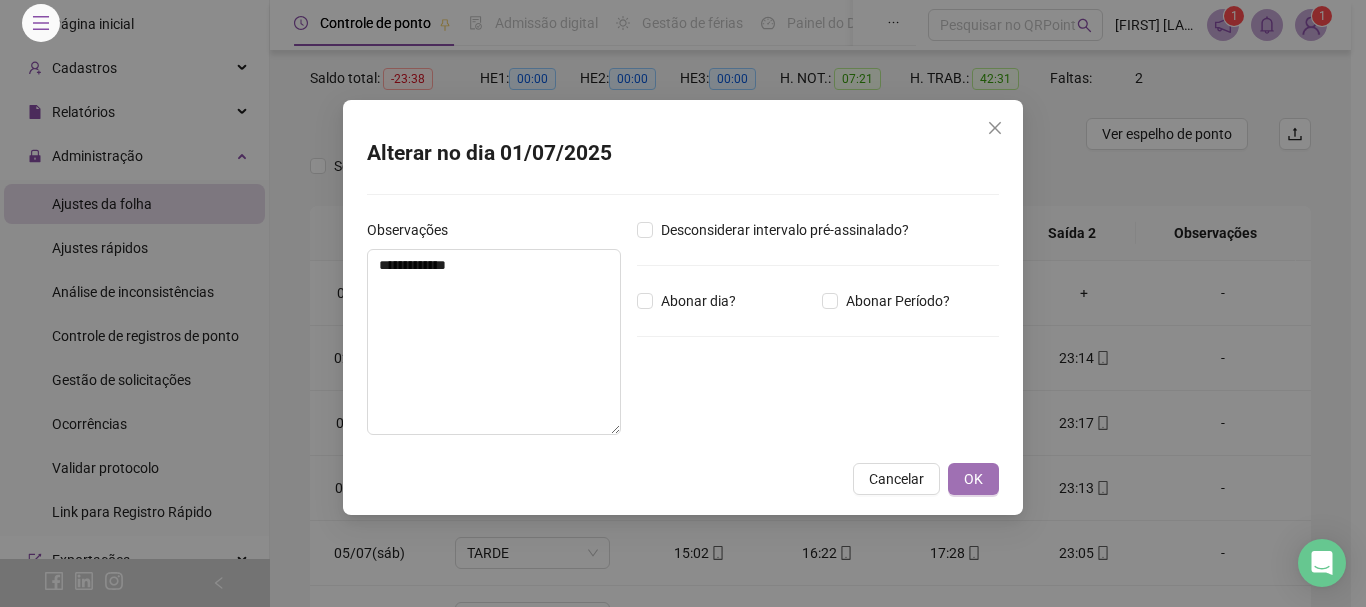 click on "OK" at bounding box center [973, 479] 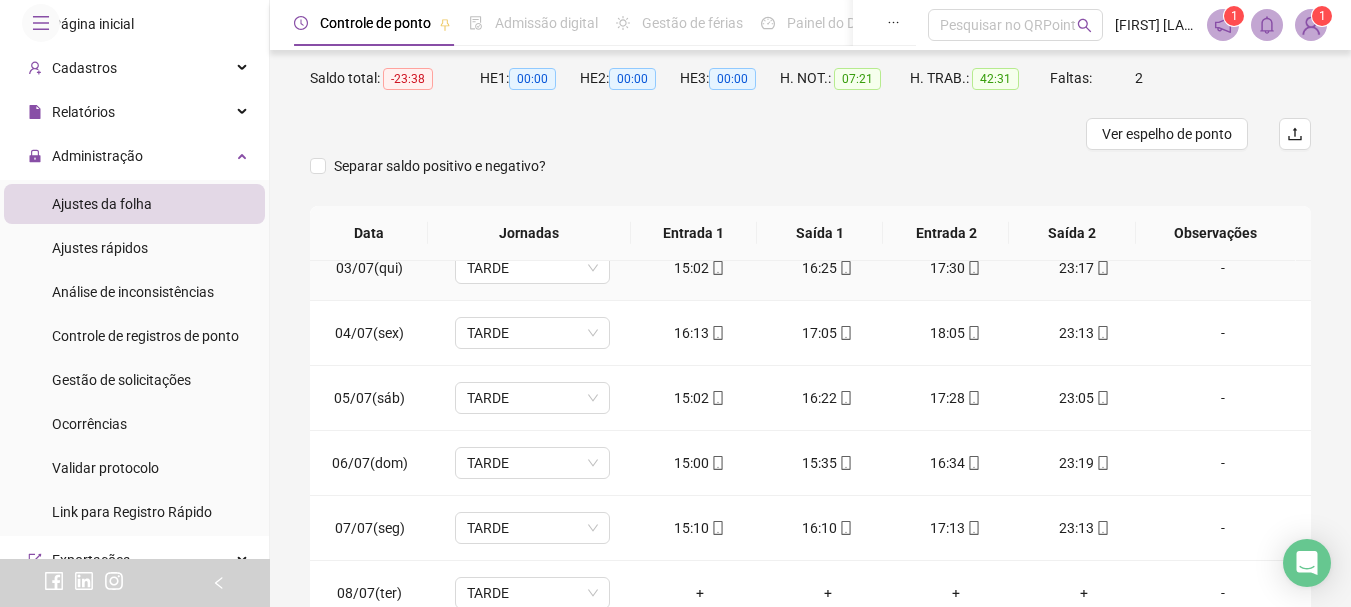 scroll, scrollTop: 158, scrollLeft: 0, axis: vertical 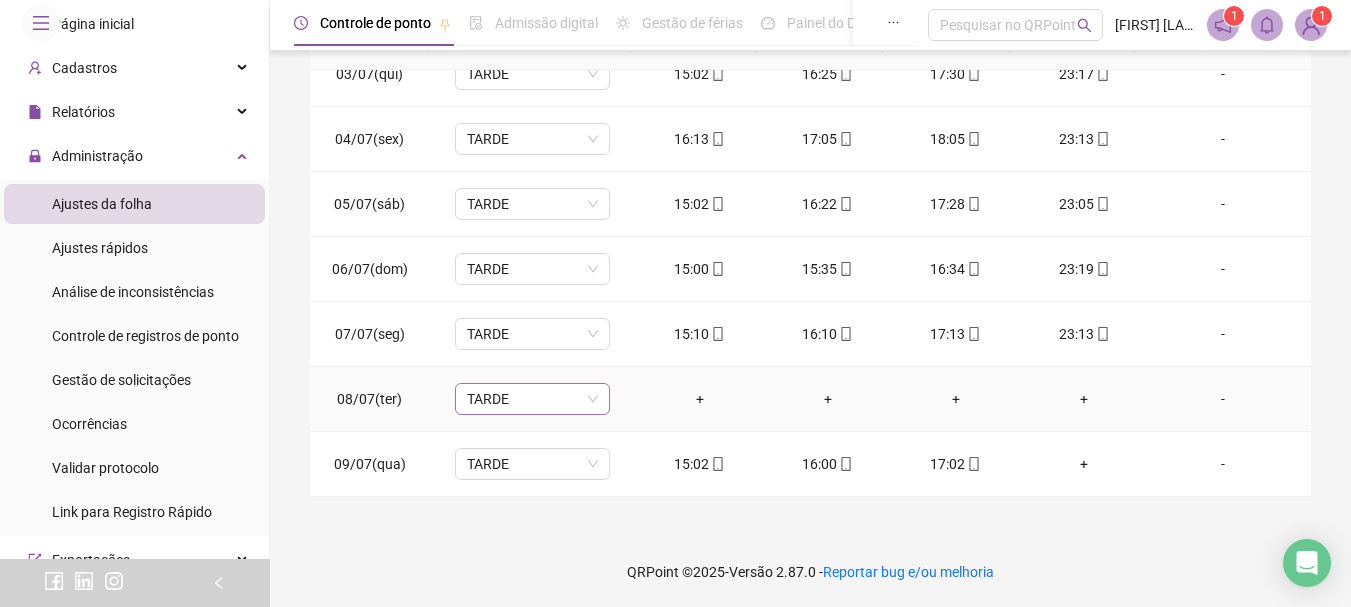 click on "TARDE" at bounding box center (532, 399) 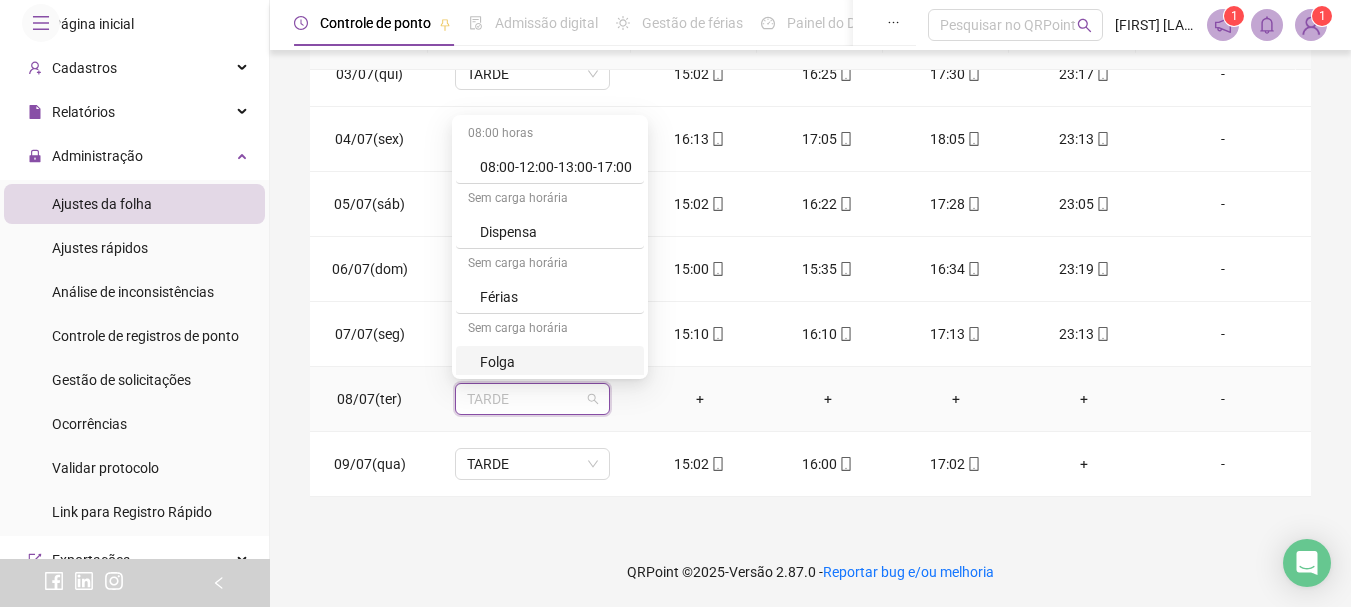click on "Folga" at bounding box center (556, 362) 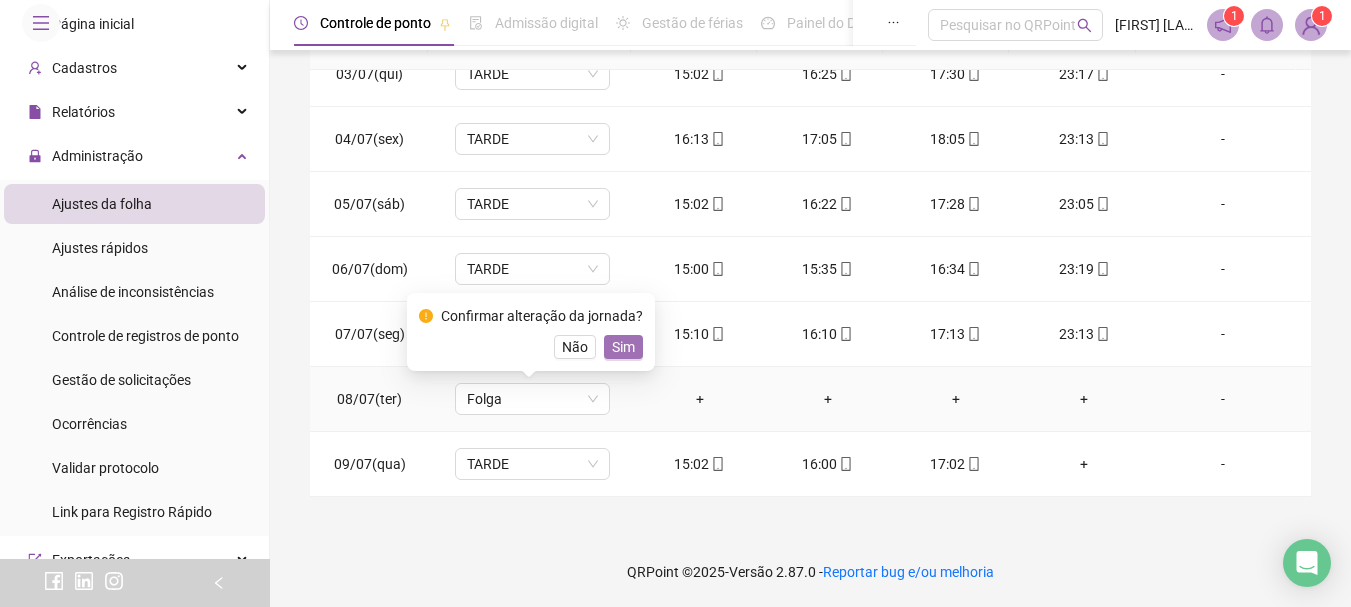 click on "Sim" at bounding box center (623, 347) 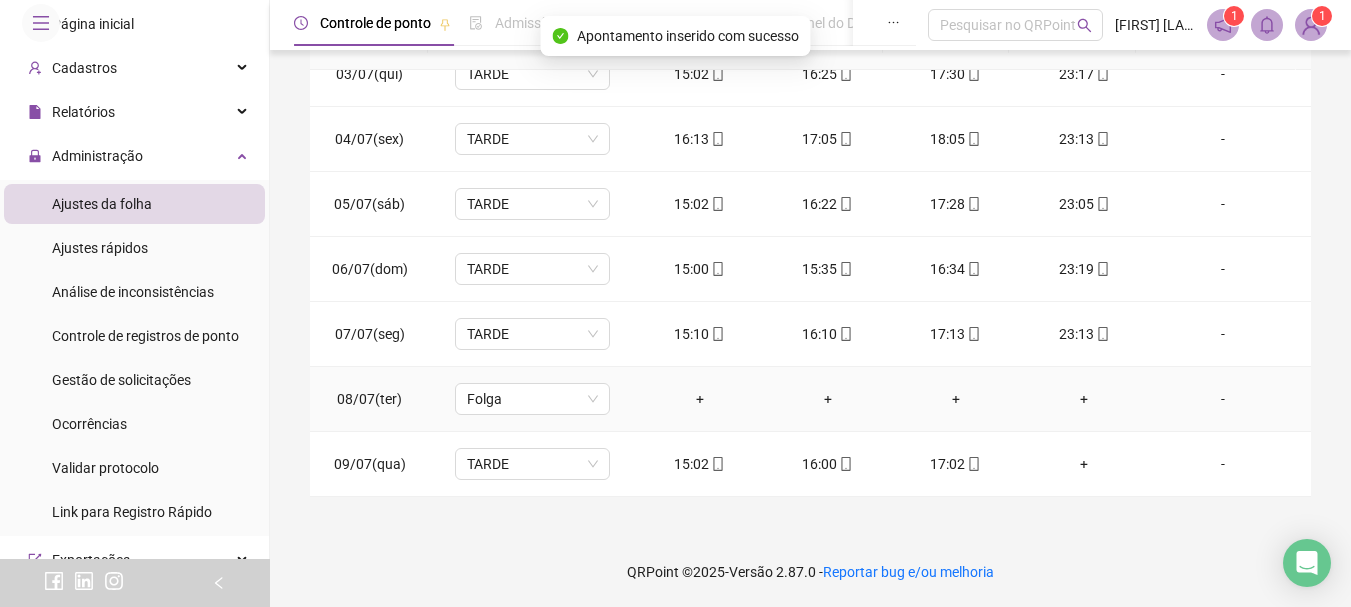 click on "-" at bounding box center [1223, 399] 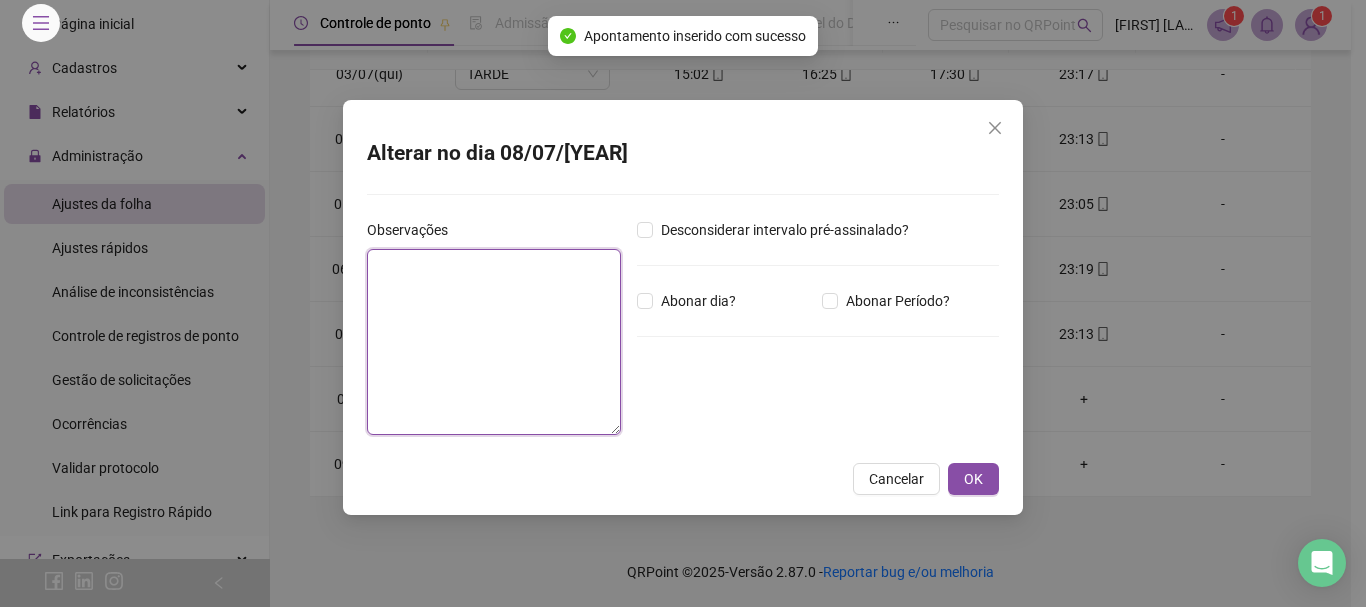 click at bounding box center [494, 342] 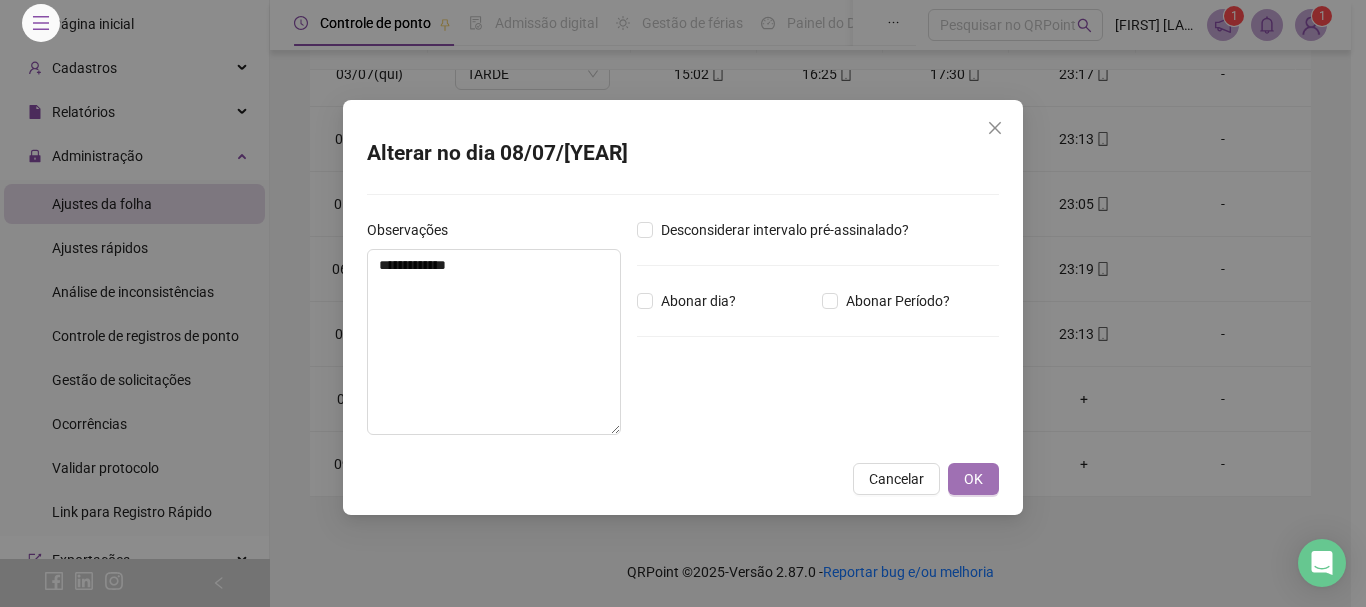 click on "OK" at bounding box center [973, 479] 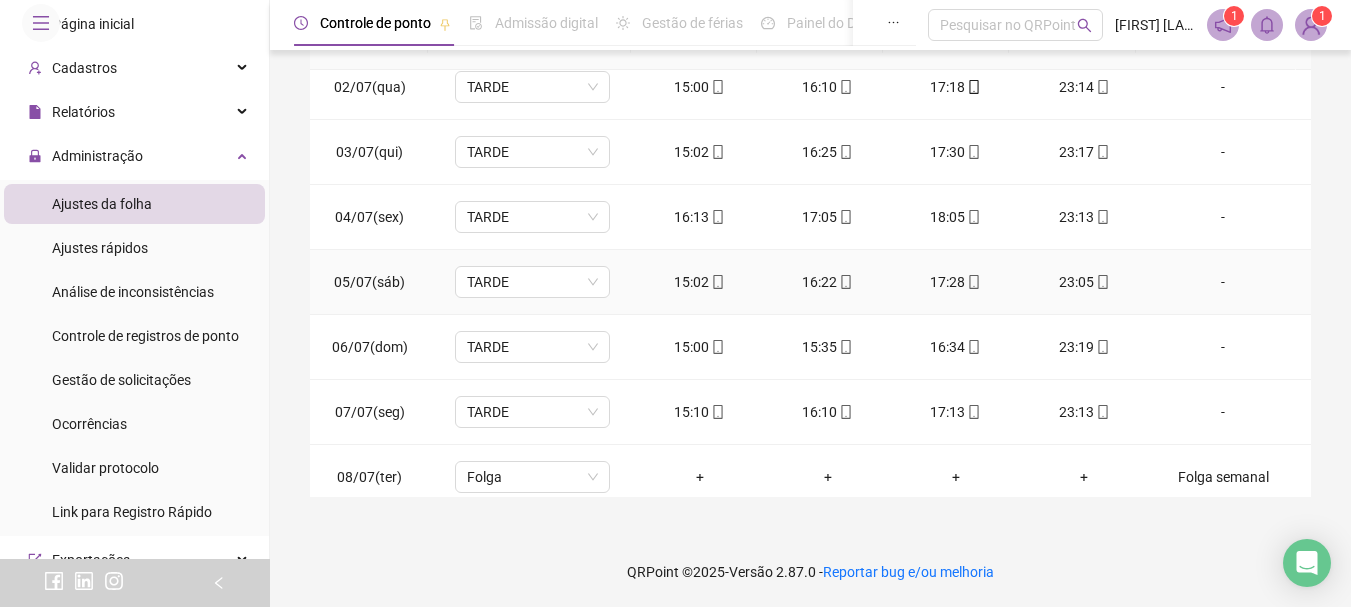 scroll, scrollTop: 0, scrollLeft: 0, axis: both 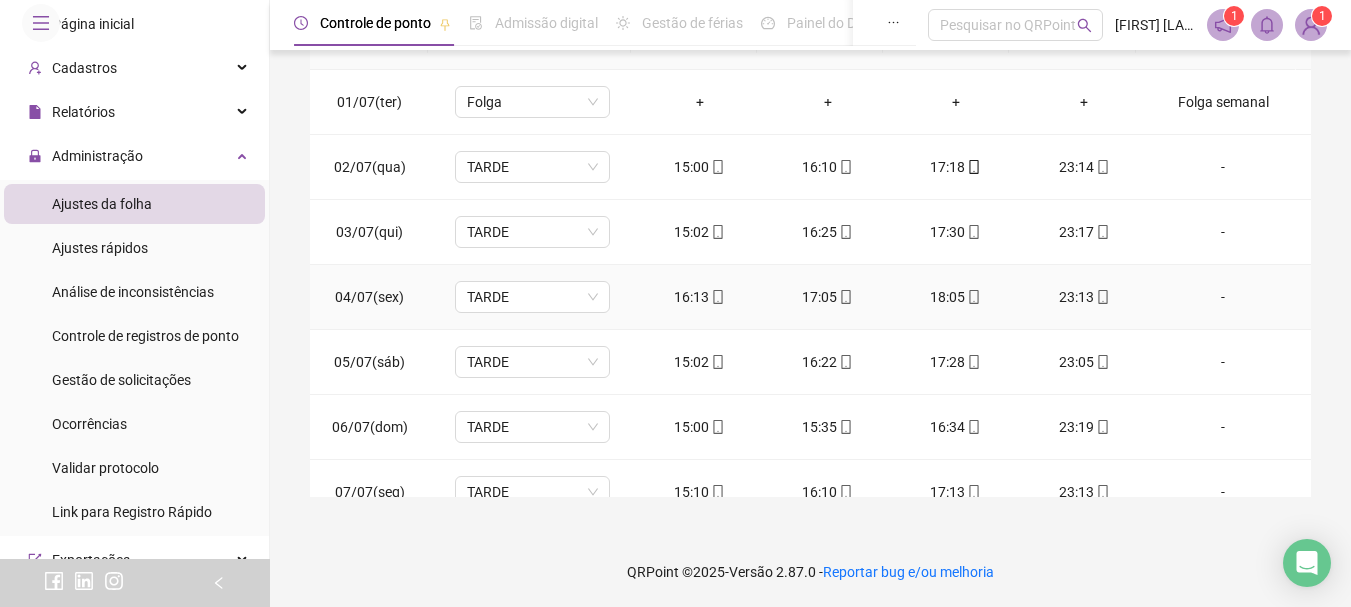 click at bounding box center (718, 297) 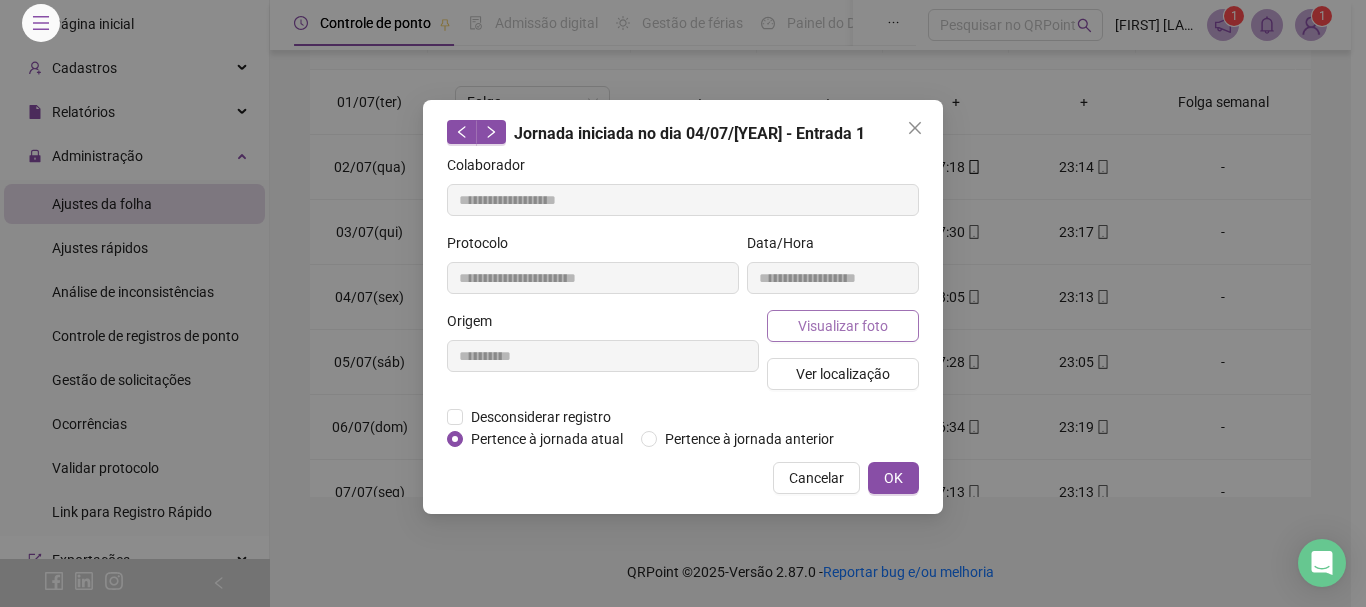 click on "Visualizar foto" at bounding box center [843, 326] 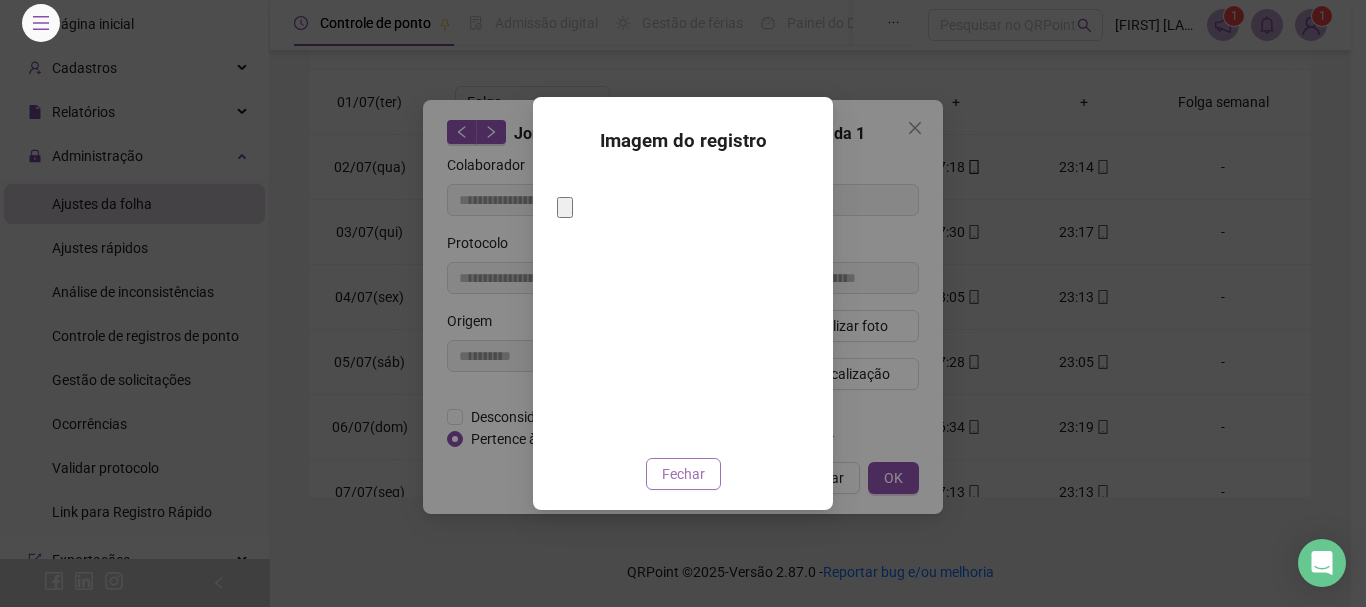 click on "Fechar" at bounding box center [683, 474] 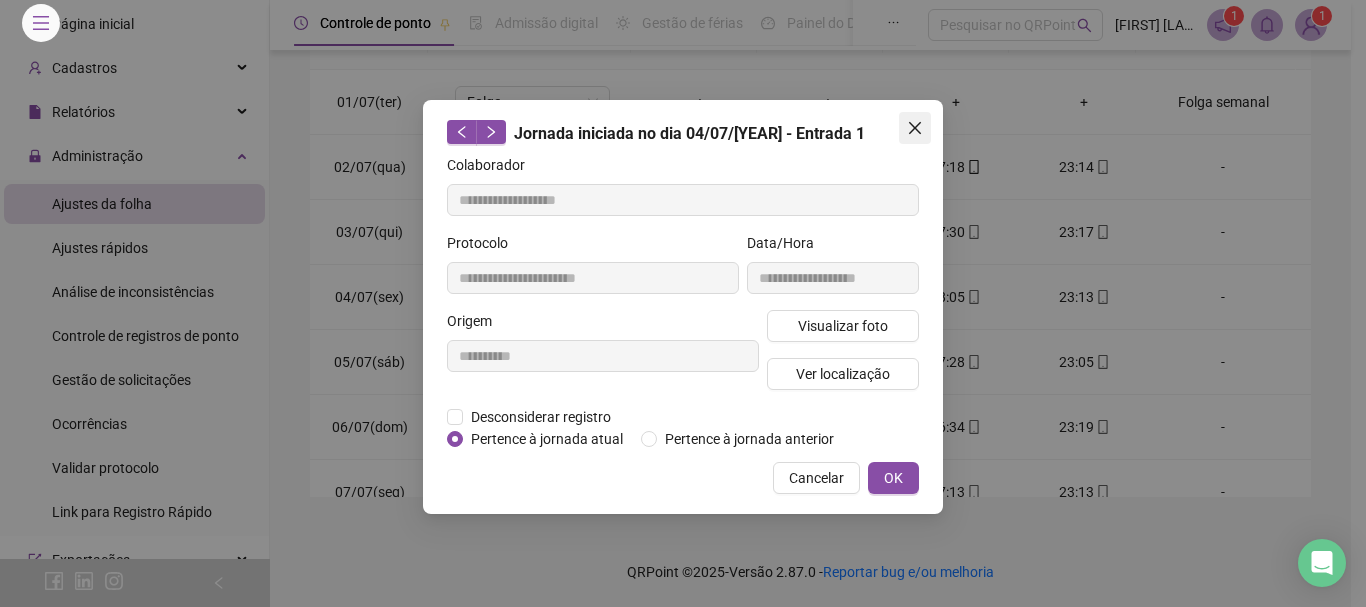 click at bounding box center [915, 128] 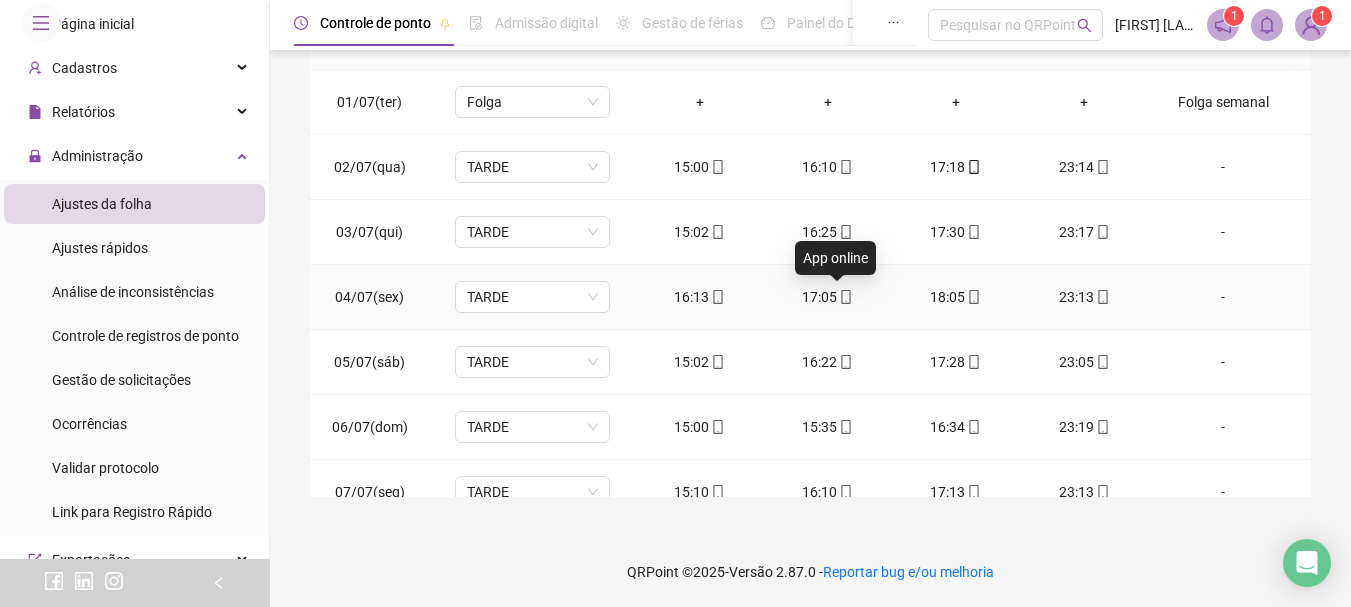 click at bounding box center [846, 297] 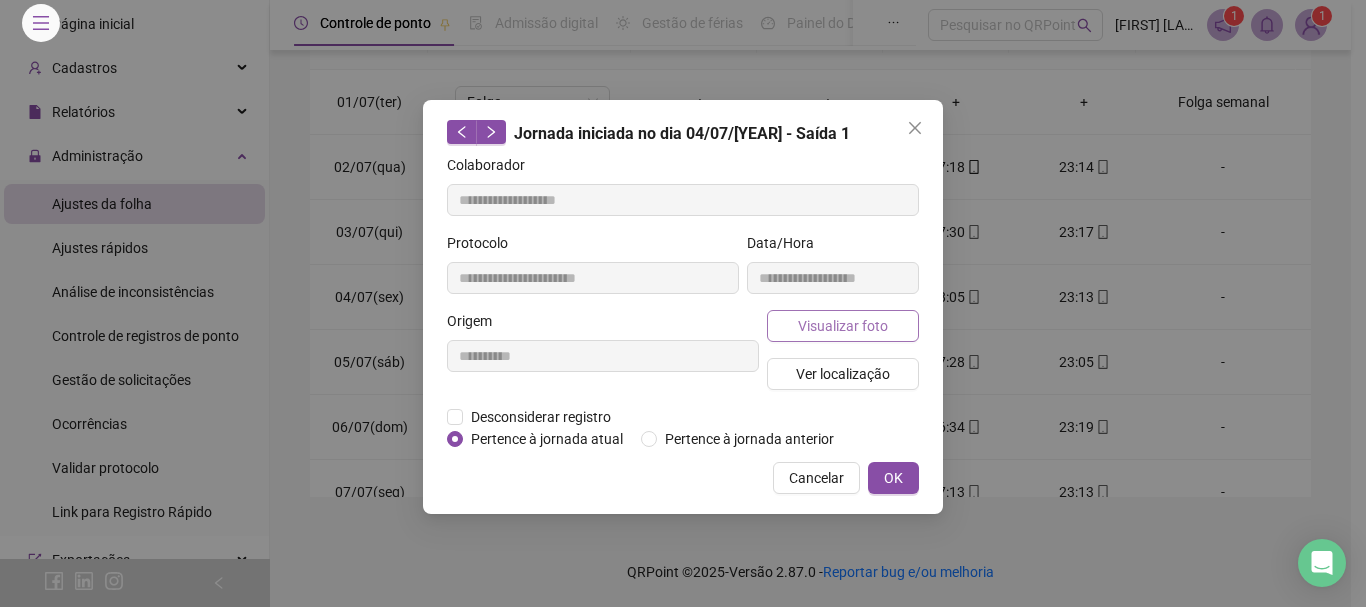 click on "Visualizar foto" at bounding box center [843, 326] 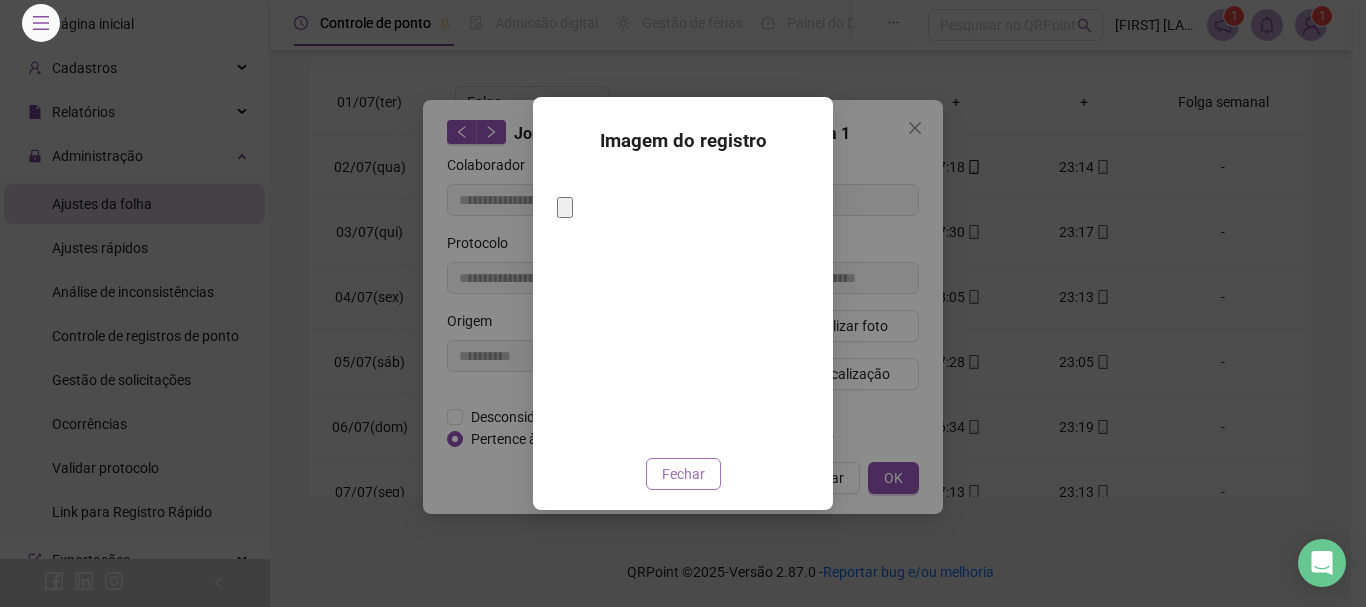 click on "Fechar" at bounding box center (683, 474) 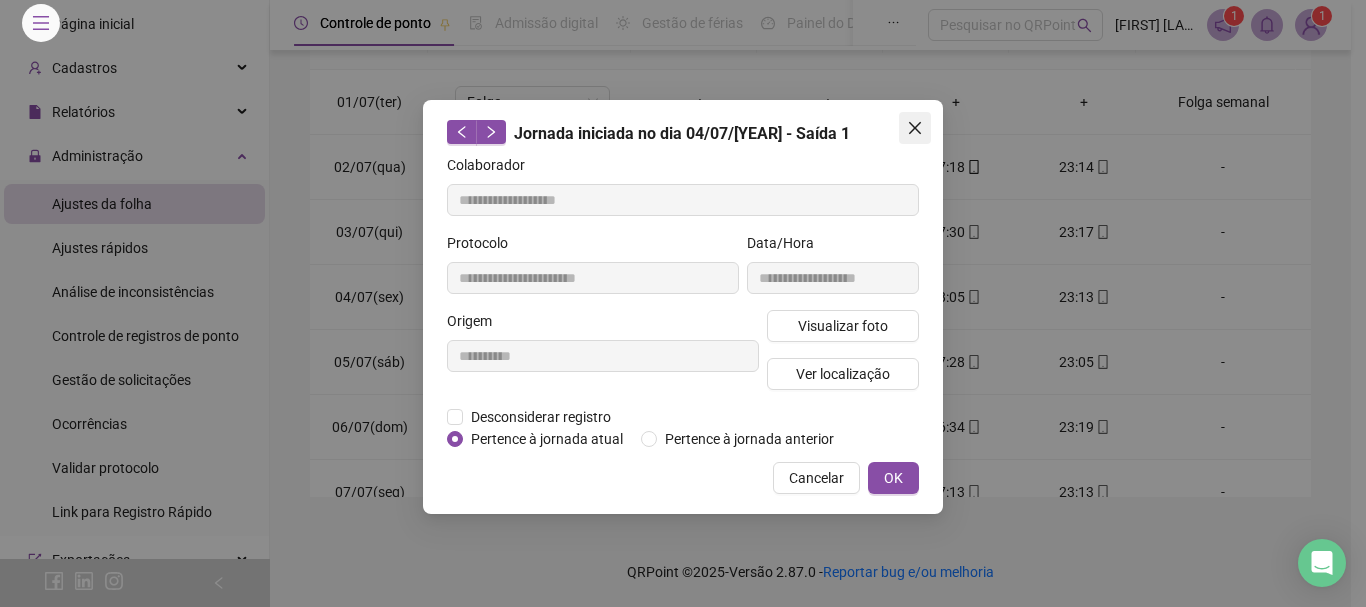 click at bounding box center (915, 128) 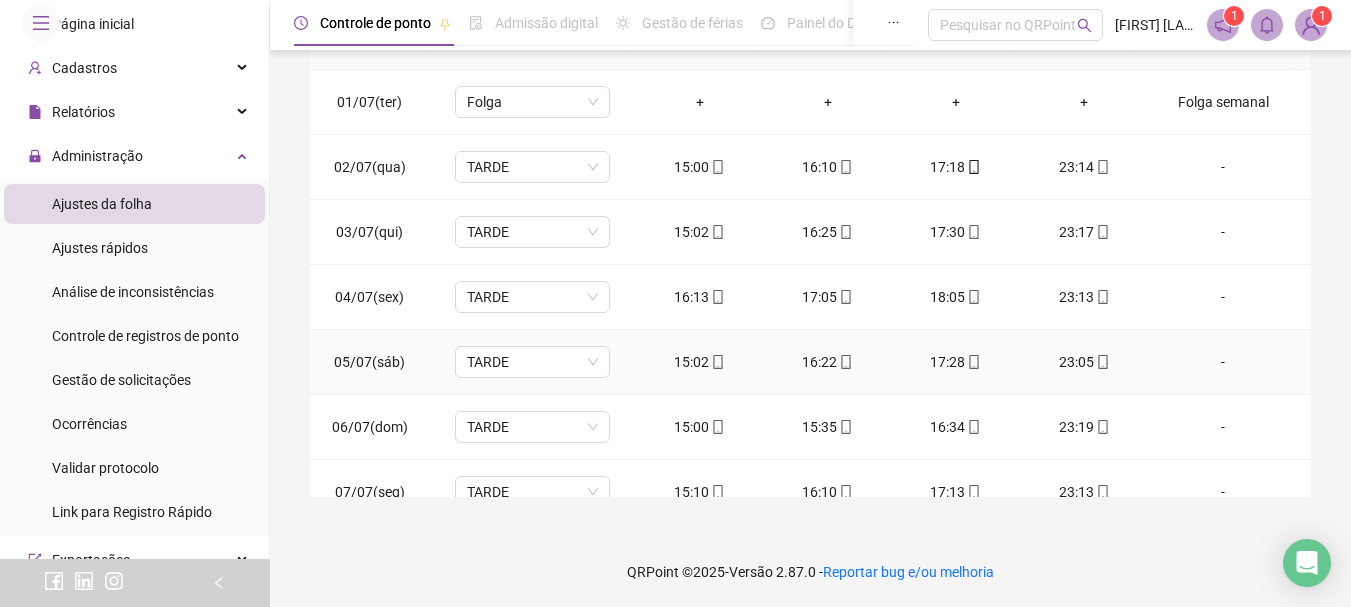 scroll, scrollTop: 100, scrollLeft: 0, axis: vertical 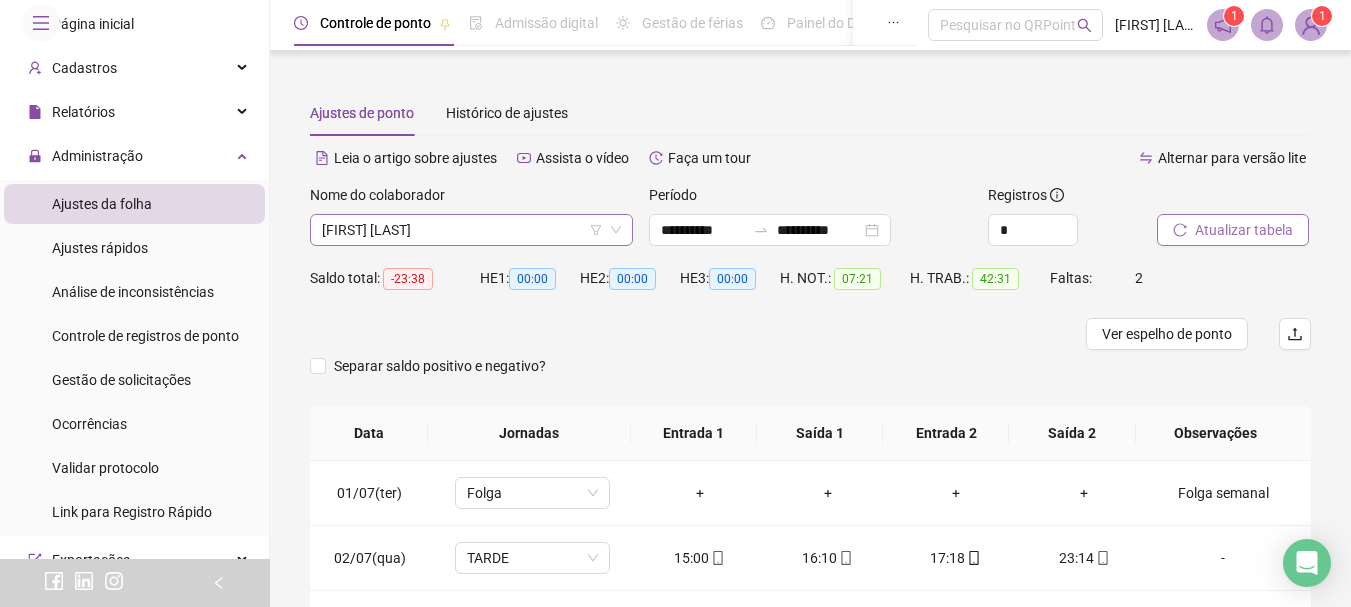 click on "[FIRST] [LAST]" at bounding box center [471, 230] 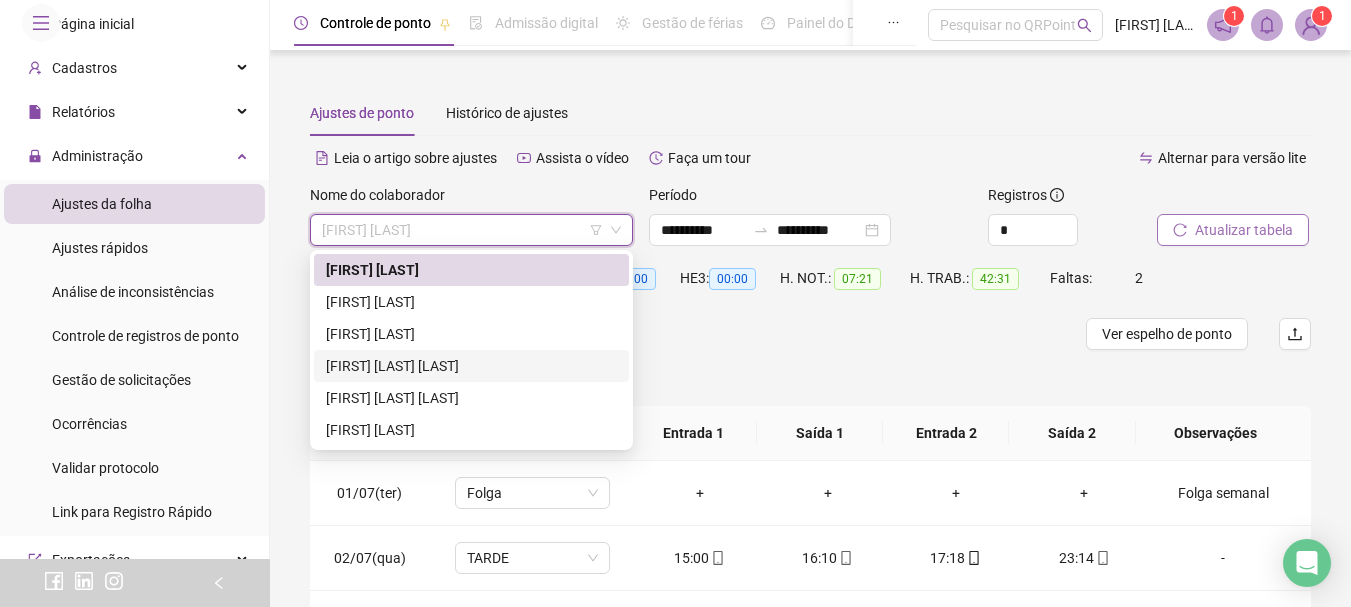 click on "[FIRST] [LAST] [LAST]" at bounding box center [471, 366] 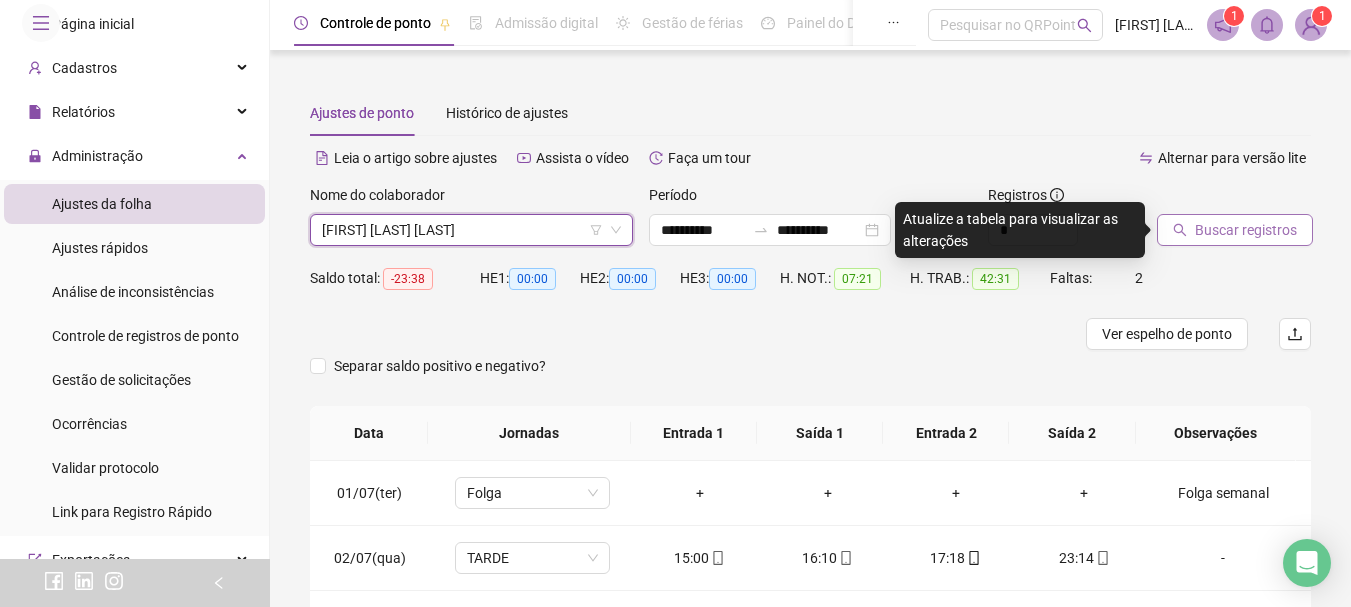 click on "Buscar registros" at bounding box center [1246, 230] 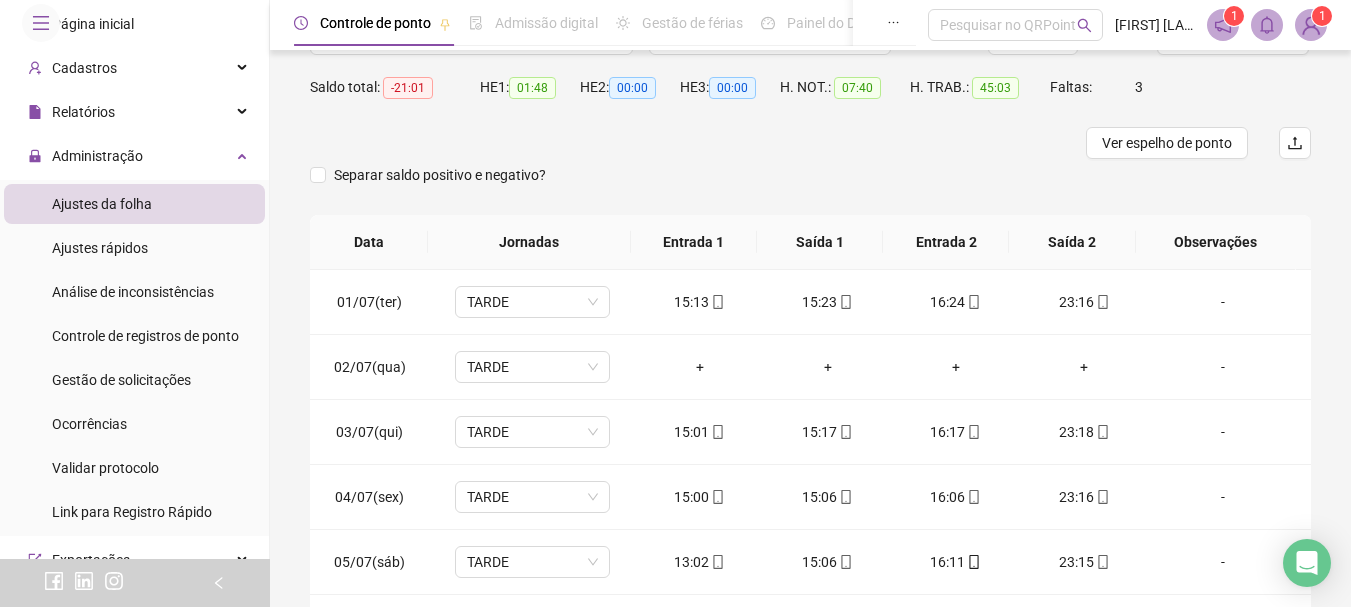 scroll, scrollTop: 200, scrollLeft: 0, axis: vertical 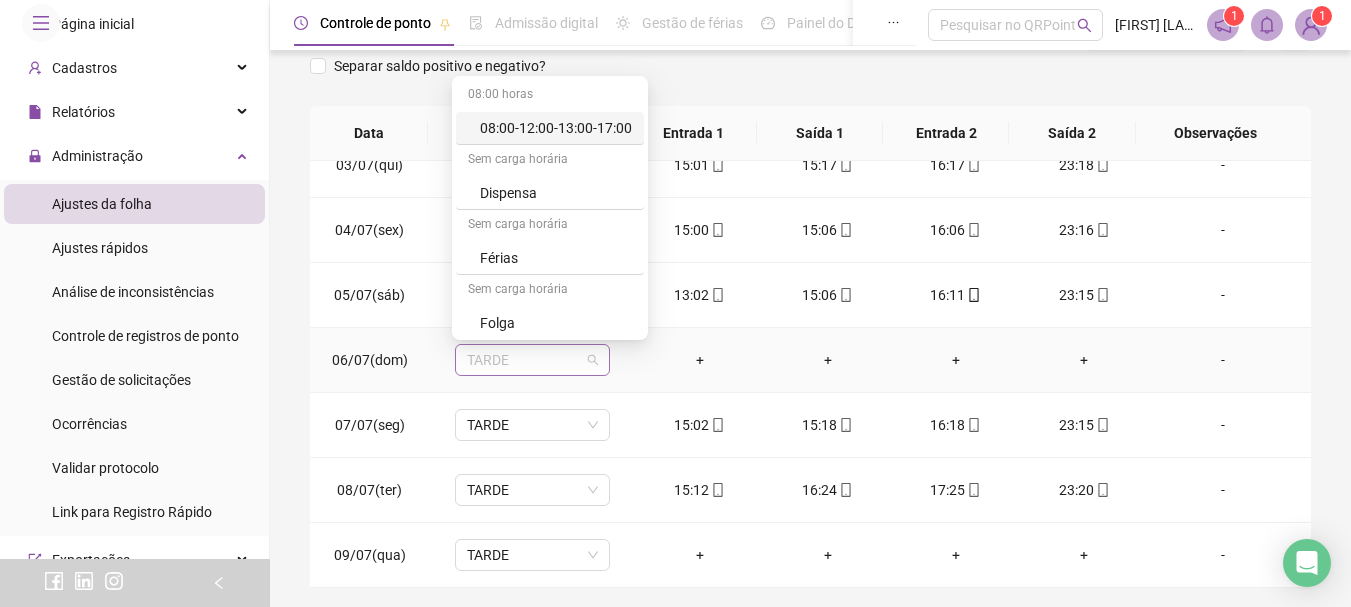 click on "TARDE" at bounding box center [532, 360] 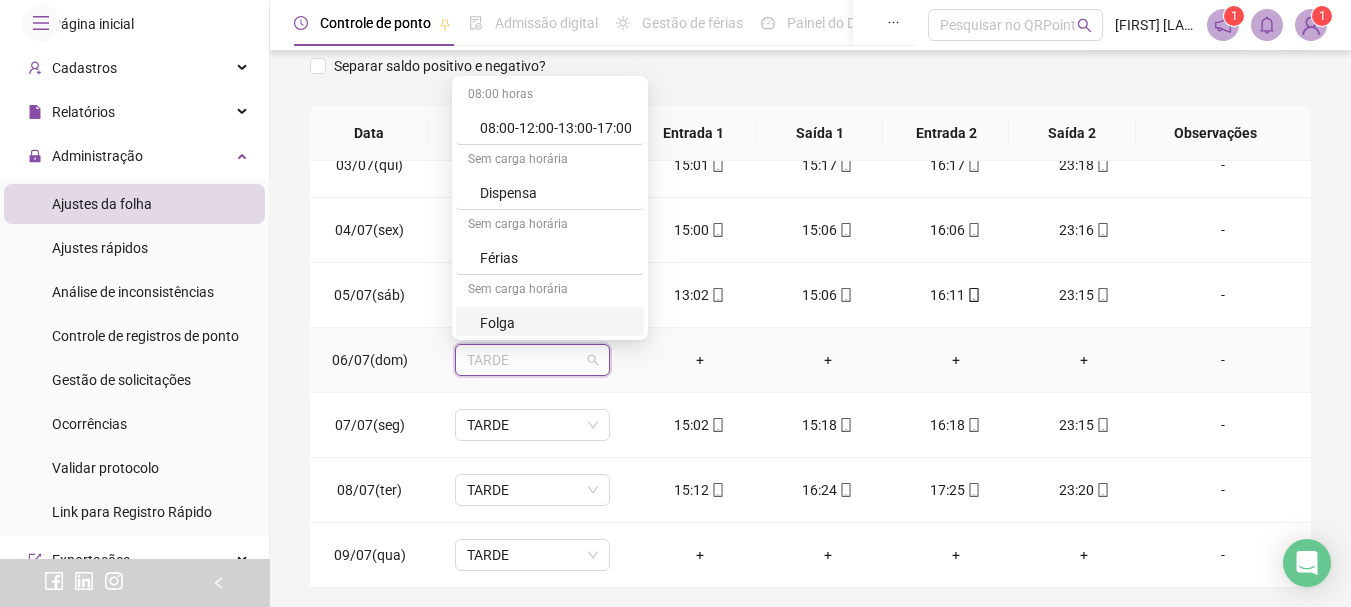 click on "Folga" at bounding box center [556, 323] 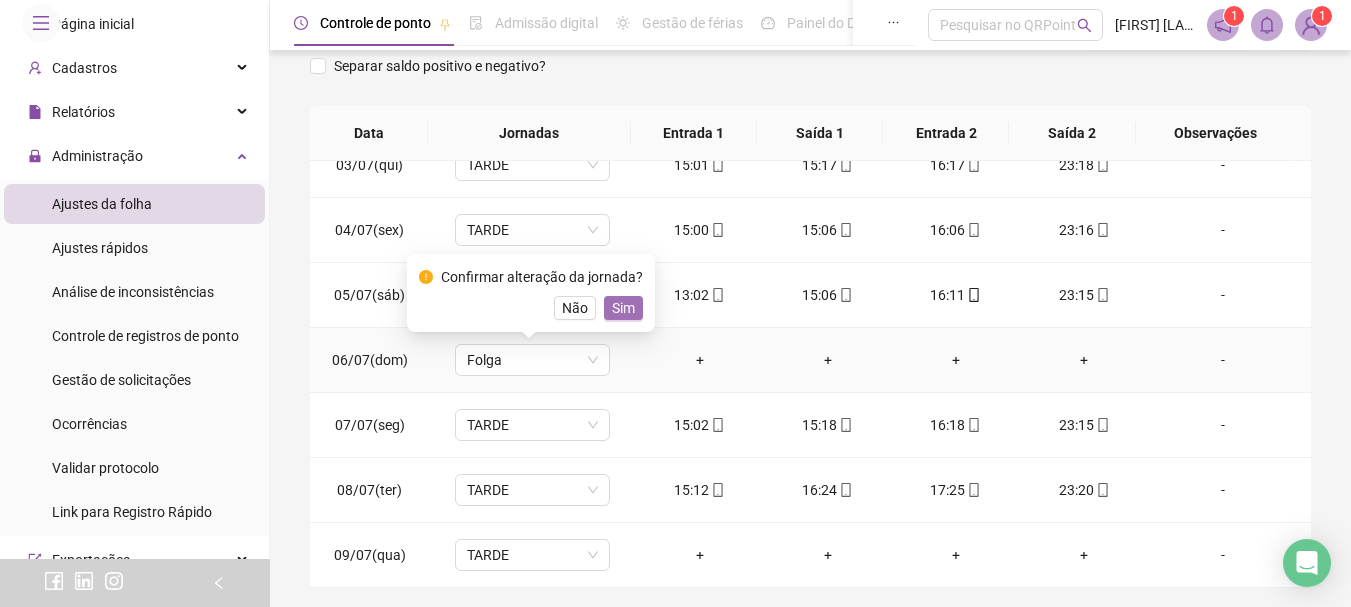 click on "Sim" at bounding box center [623, 308] 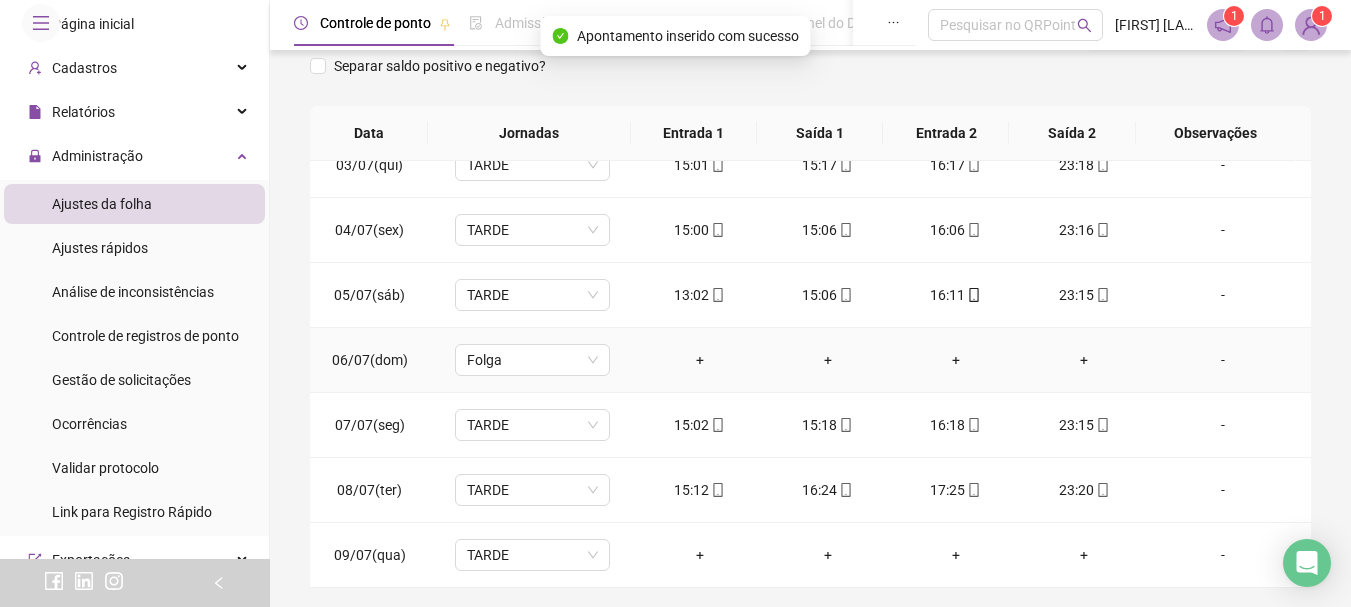 click on "-" at bounding box center [1229, 360] 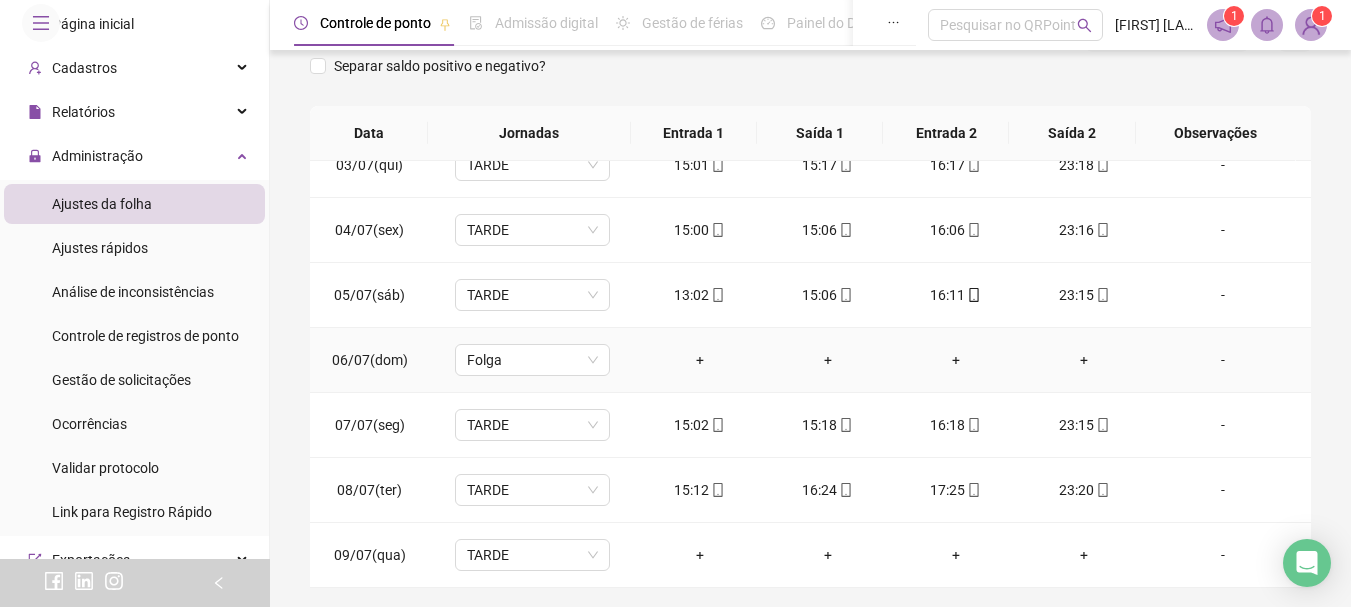 click on "-" at bounding box center [1223, 360] 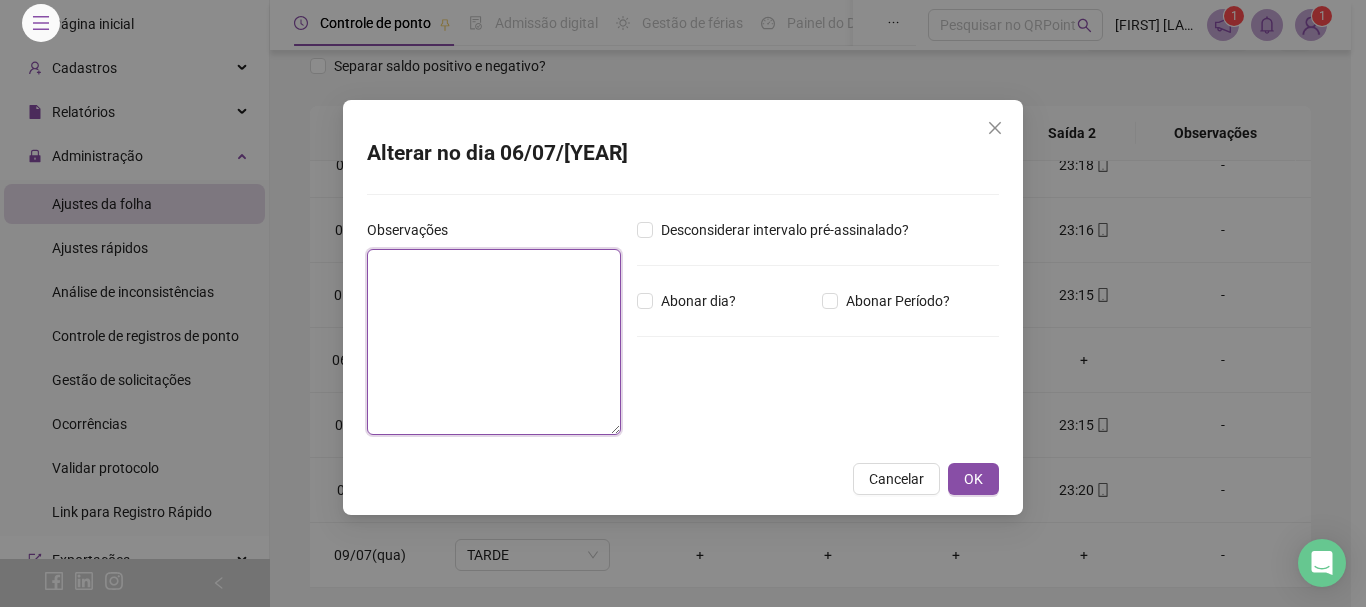 click at bounding box center [494, 342] 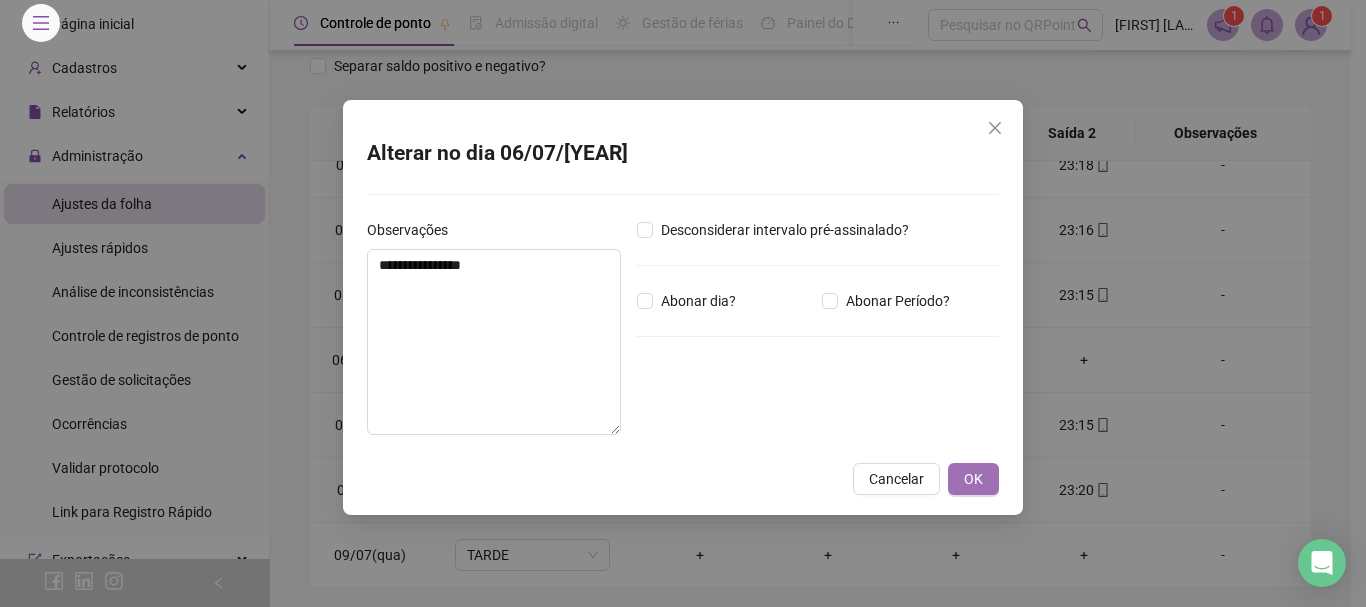 click on "OK" at bounding box center (973, 479) 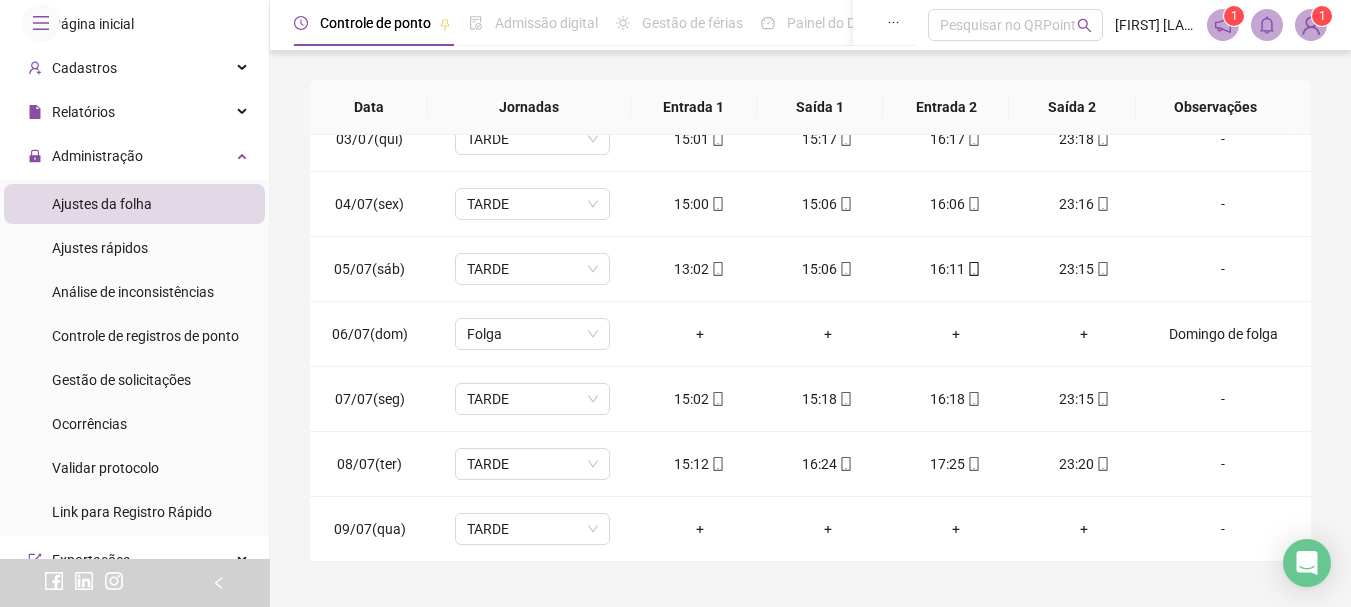 scroll, scrollTop: 291, scrollLeft: 0, axis: vertical 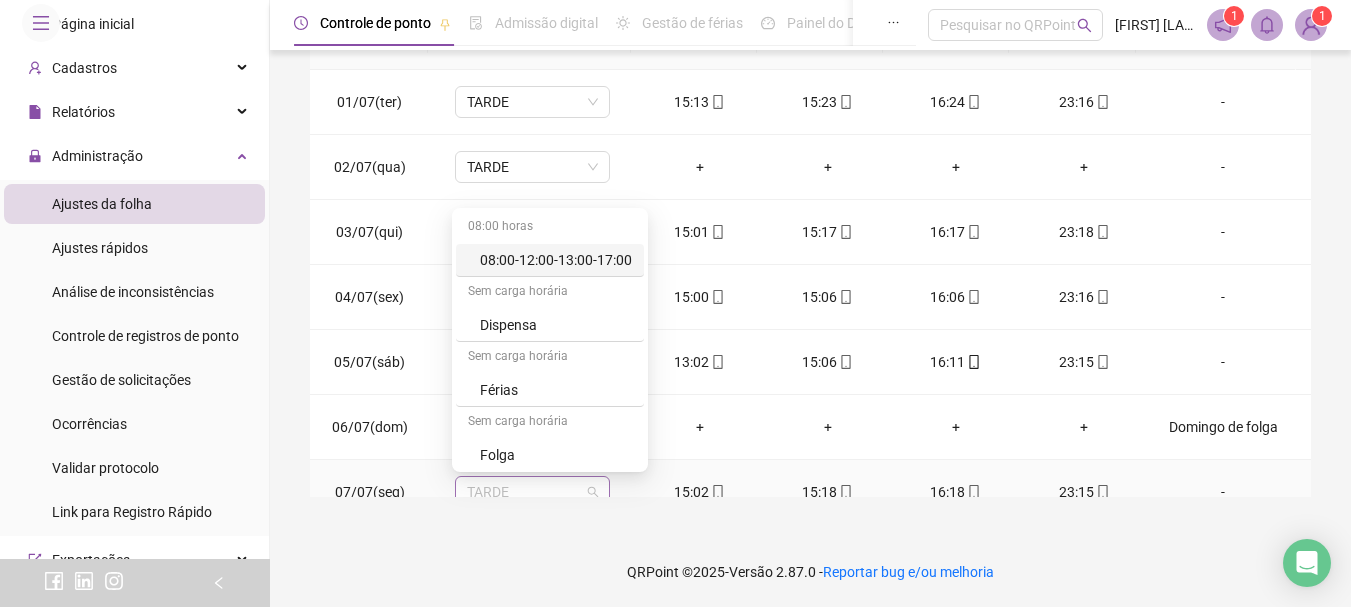 click on "TARDE" at bounding box center (532, 492) 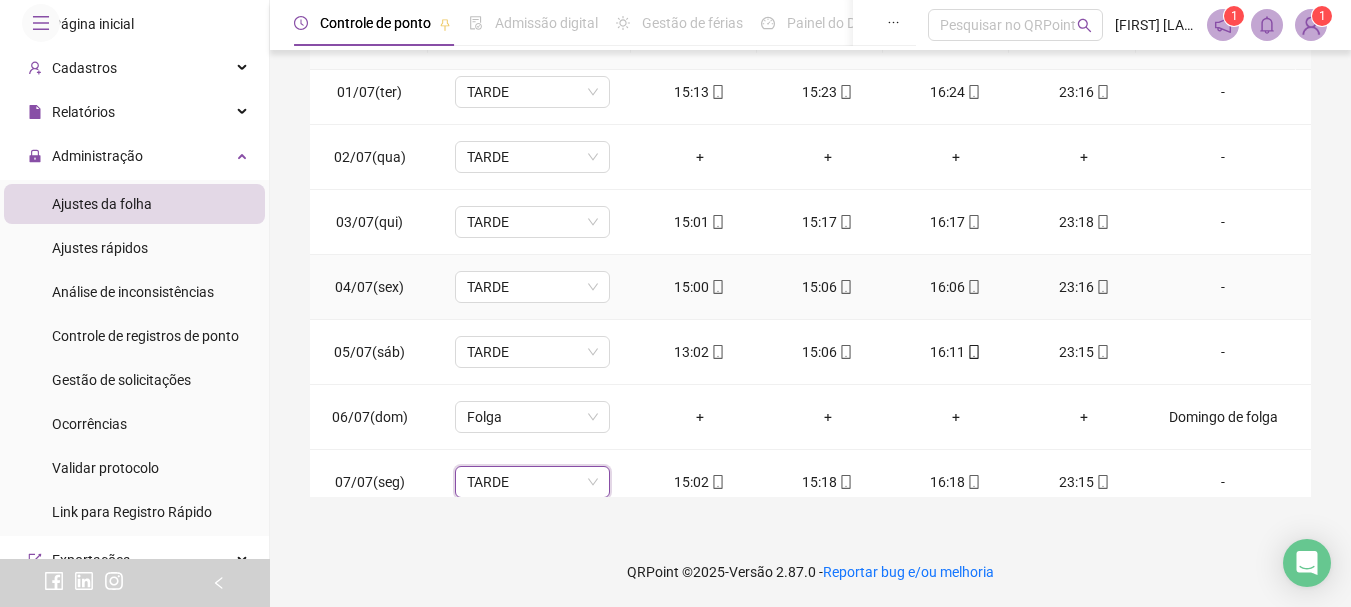 click on "-" at bounding box center [1229, 287] 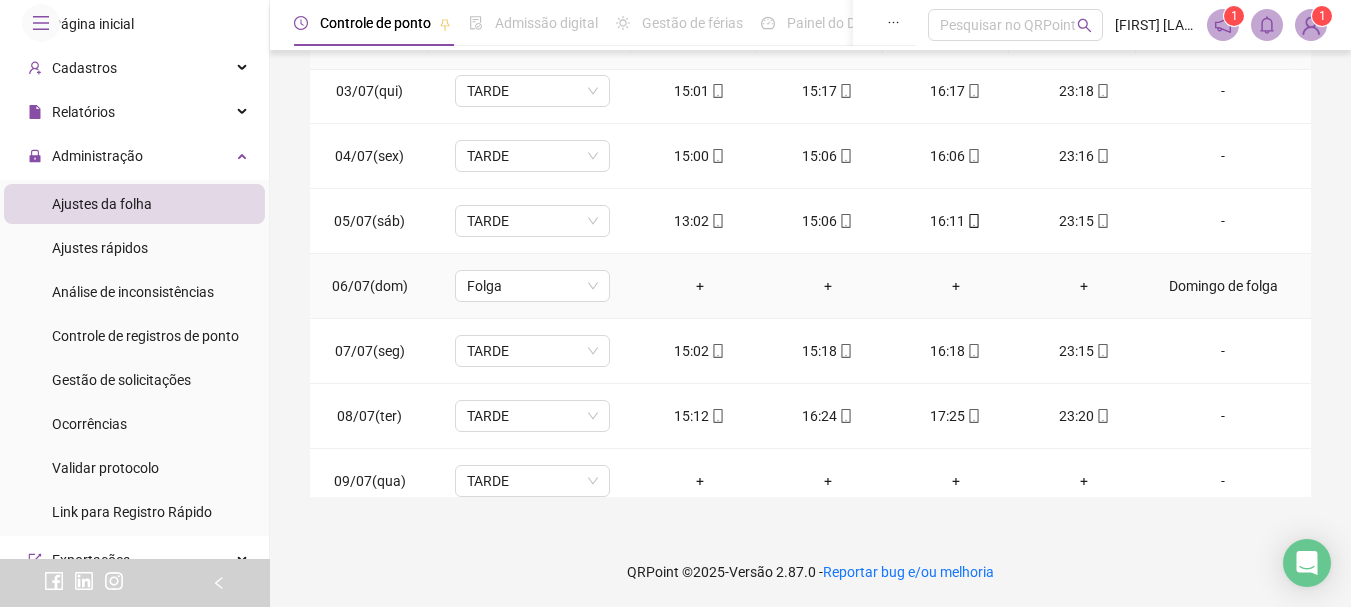 scroll, scrollTop: 158, scrollLeft: 0, axis: vertical 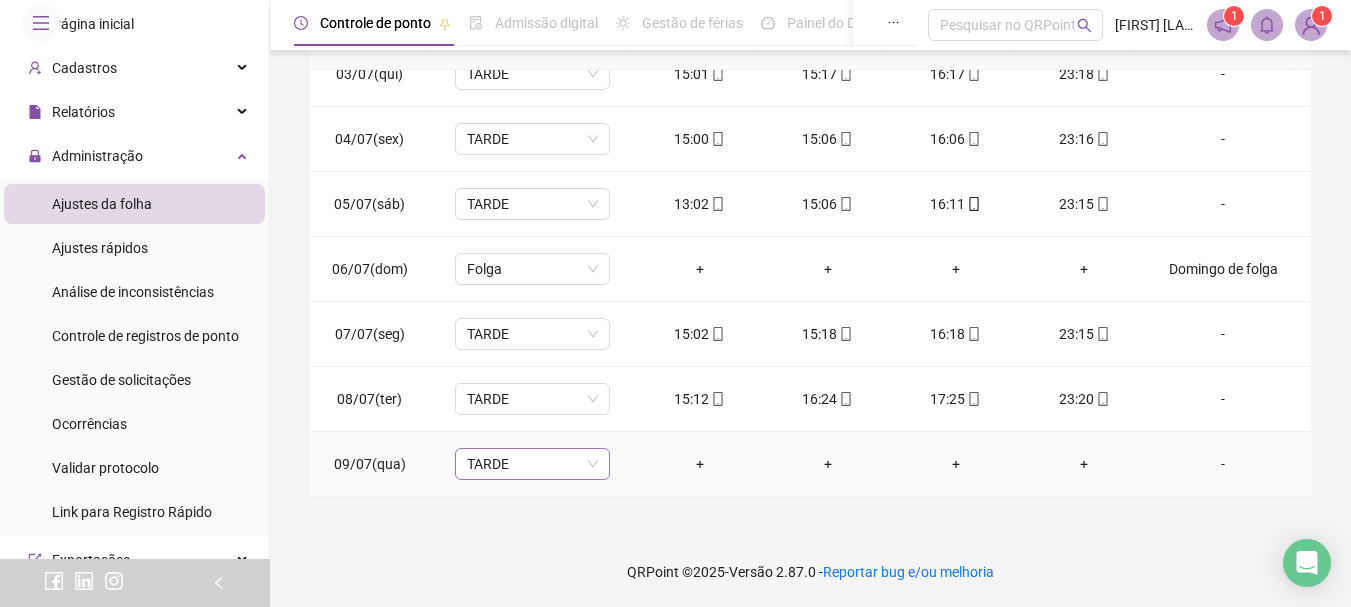 click on "TARDE" at bounding box center (532, 464) 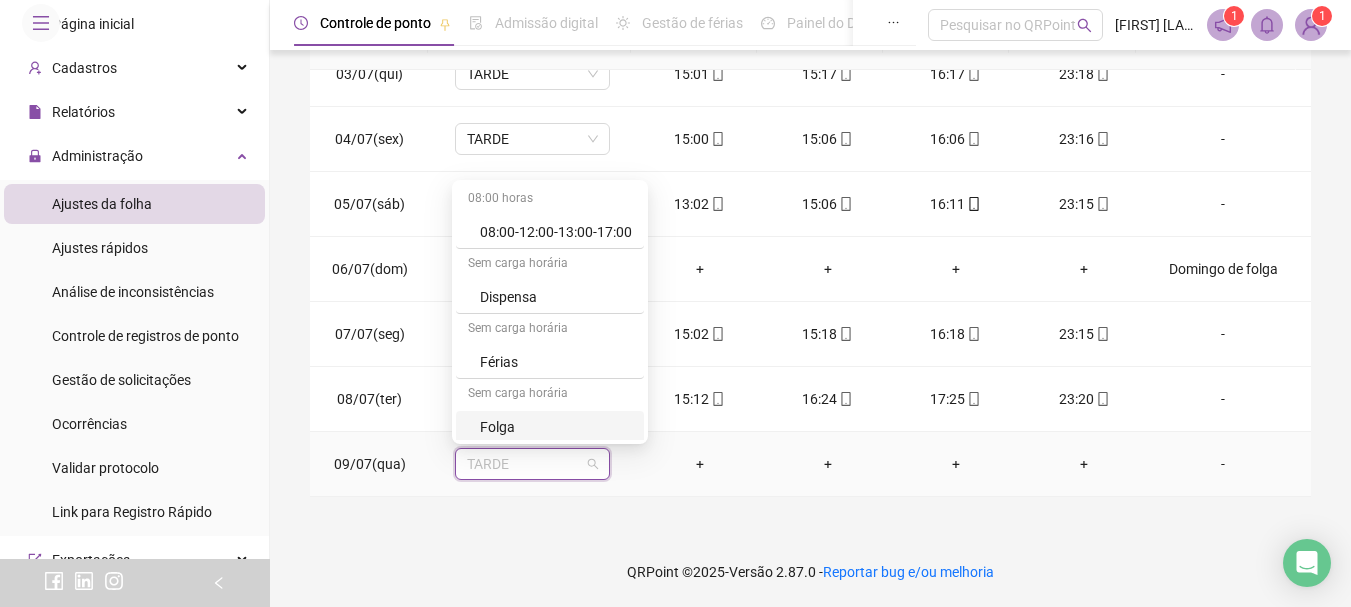 click on "Folga" at bounding box center (556, 427) 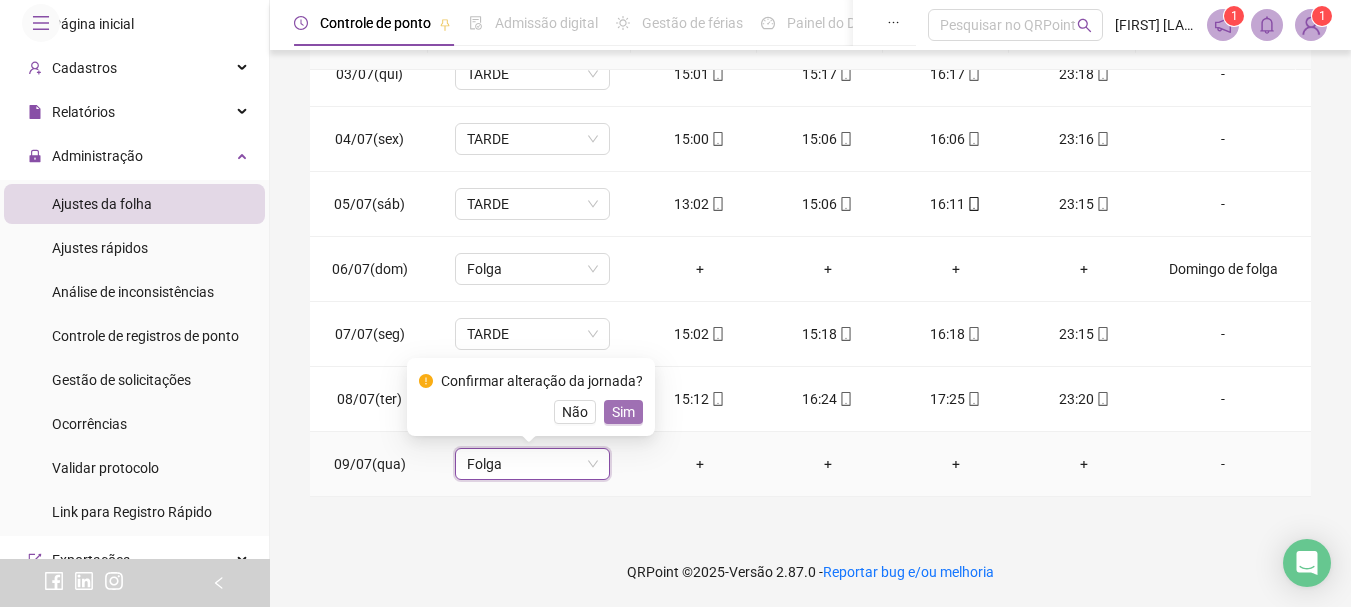 click on "Sim" at bounding box center [0, 0] 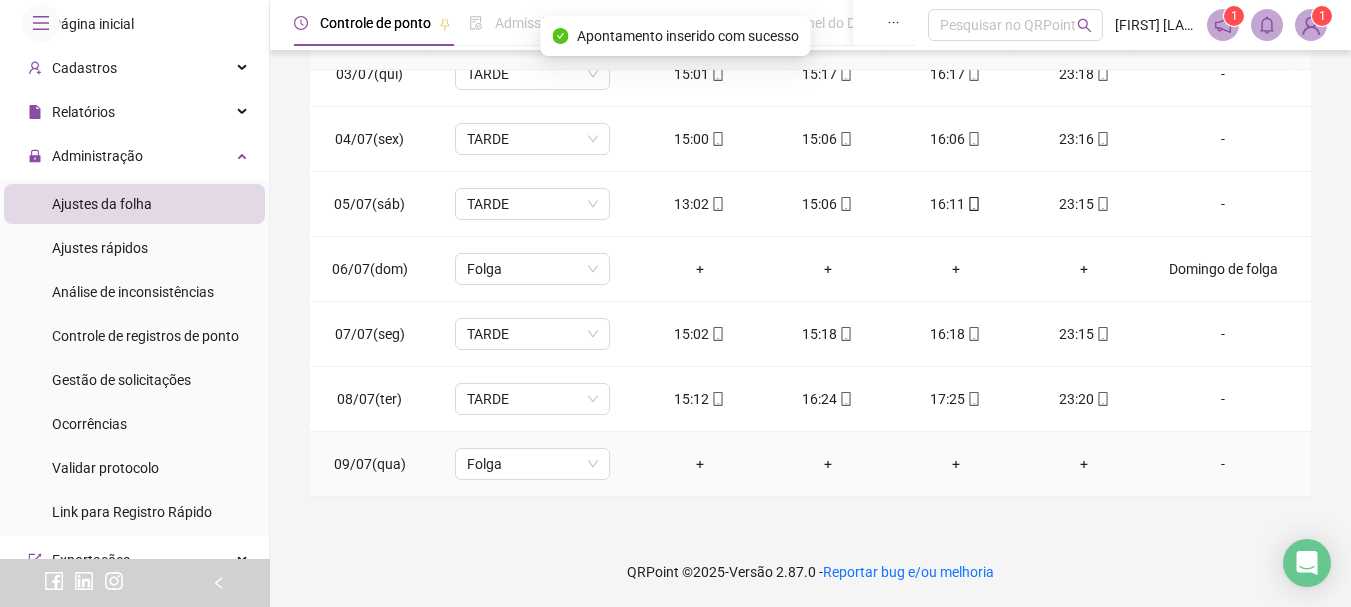 click on "-" at bounding box center (1223, 464) 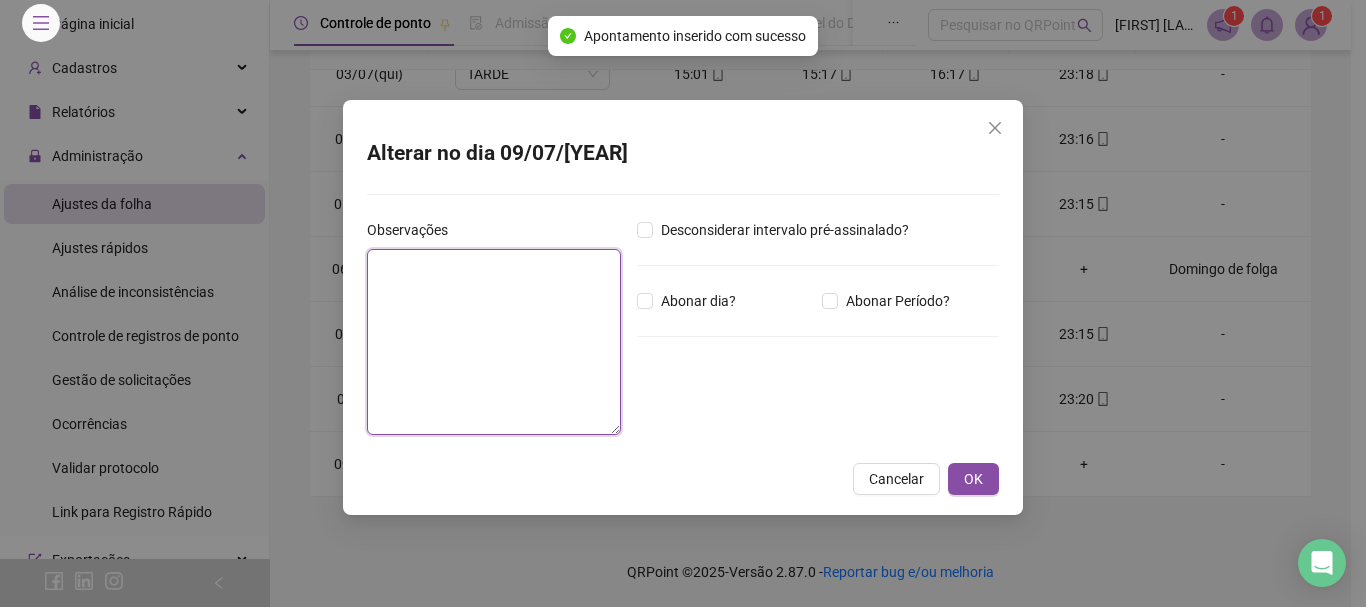 click at bounding box center [494, 342] 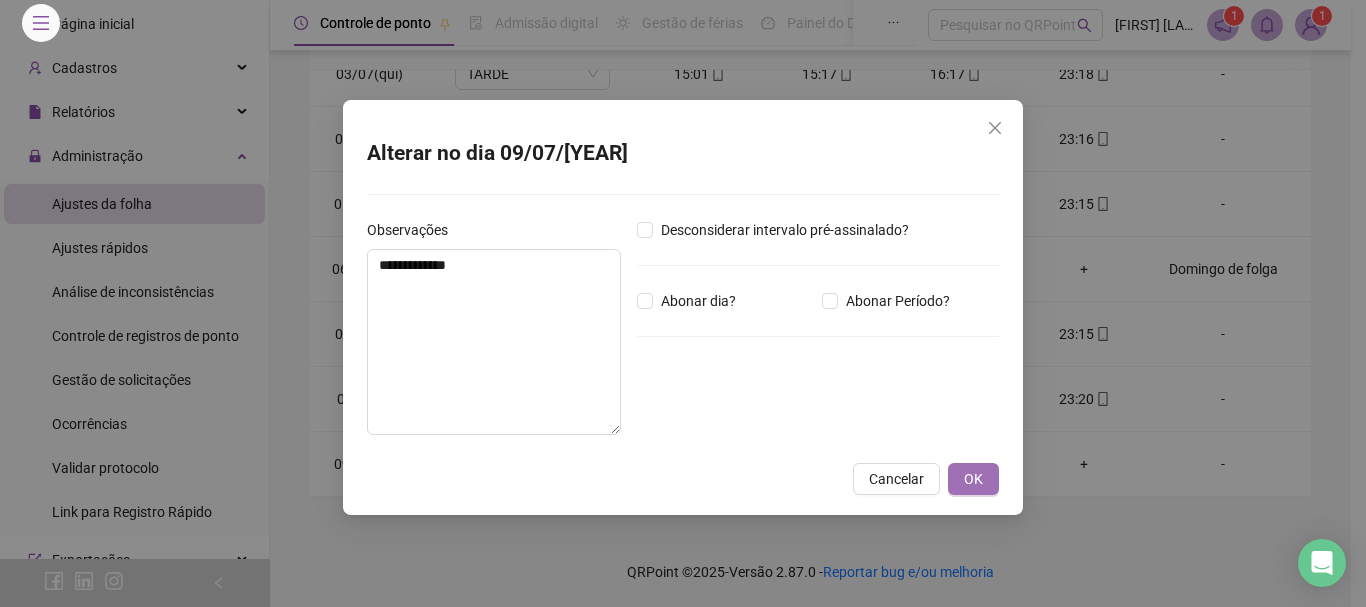 click on "OK" at bounding box center (973, 479) 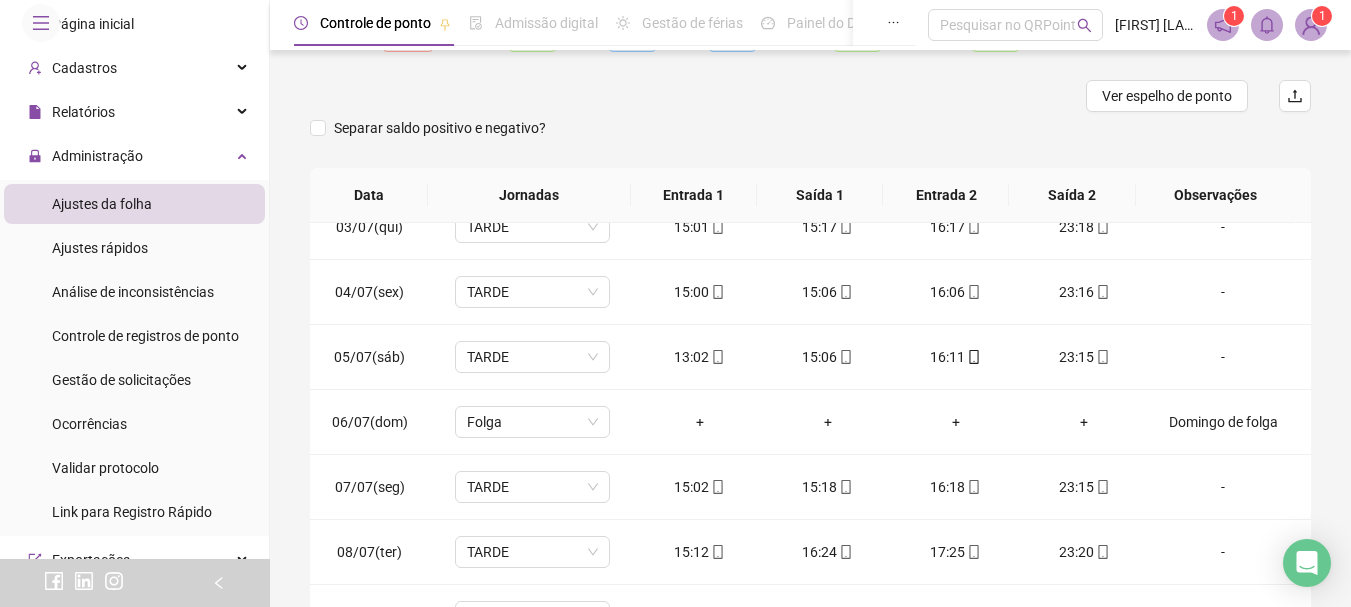 scroll, scrollTop: 0, scrollLeft: 0, axis: both 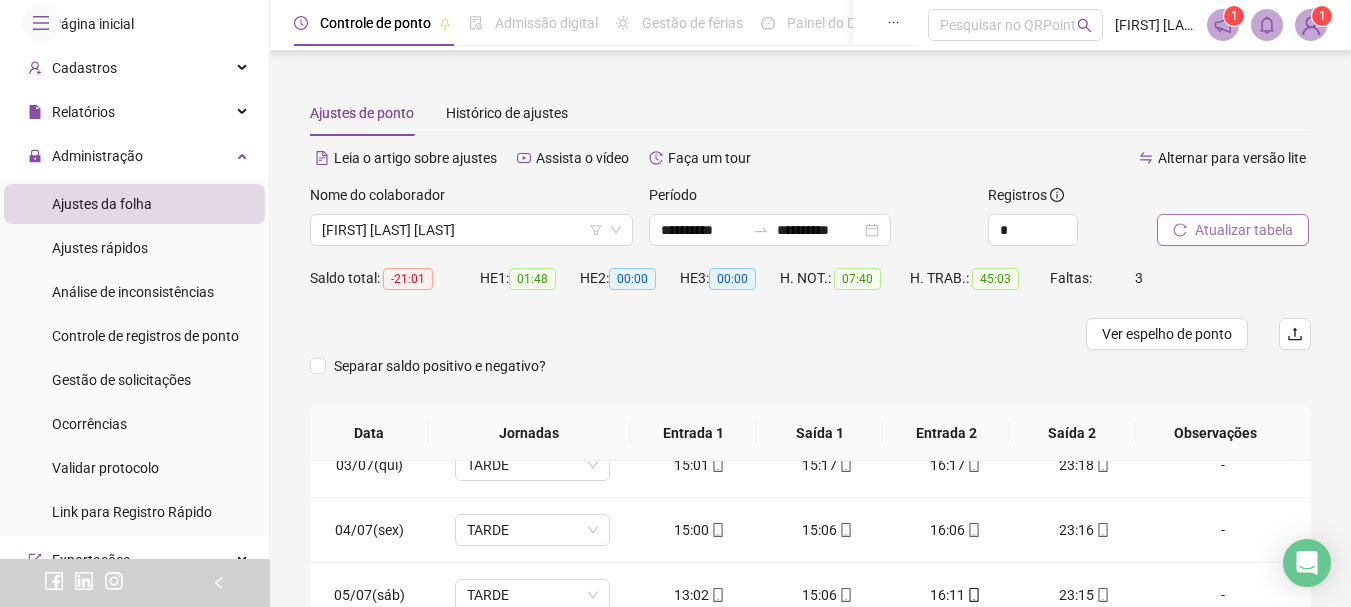 click on "Atualizar tabela" at bounding box center [1244, 230] 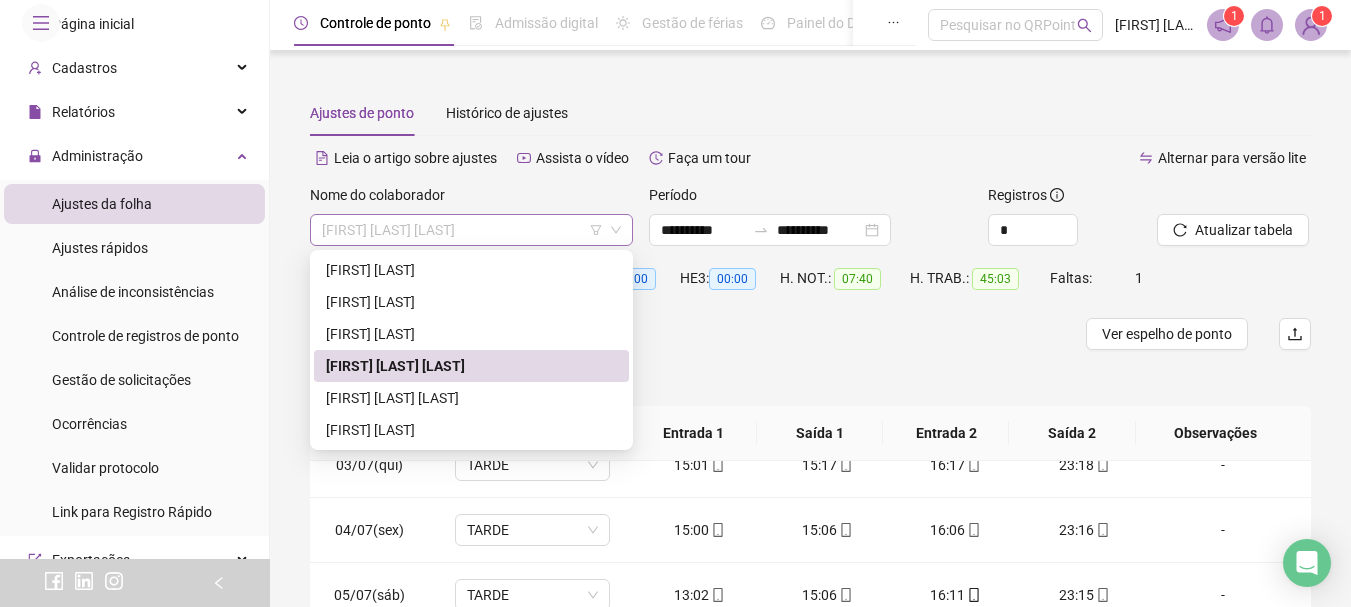 click on "[FIRST] [LAST] [LAST]" at bounding box center (471, 230) 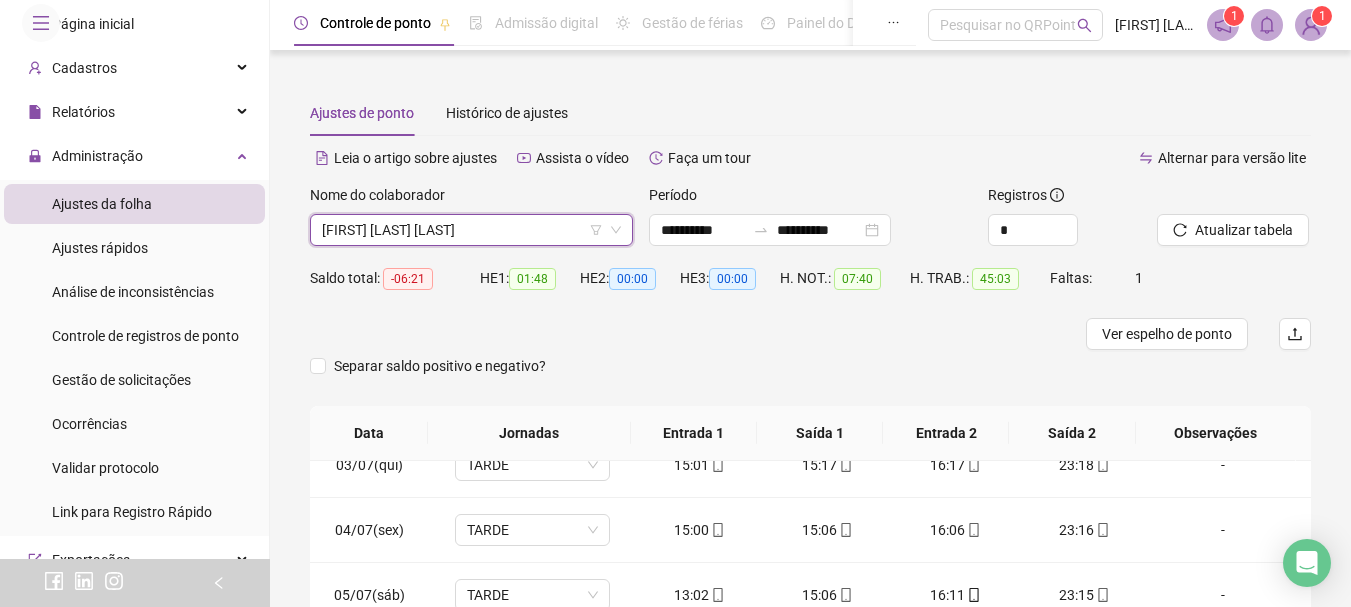 click on "[FIRST] [LAST] [LAST]" at bounding box center (471, 230) 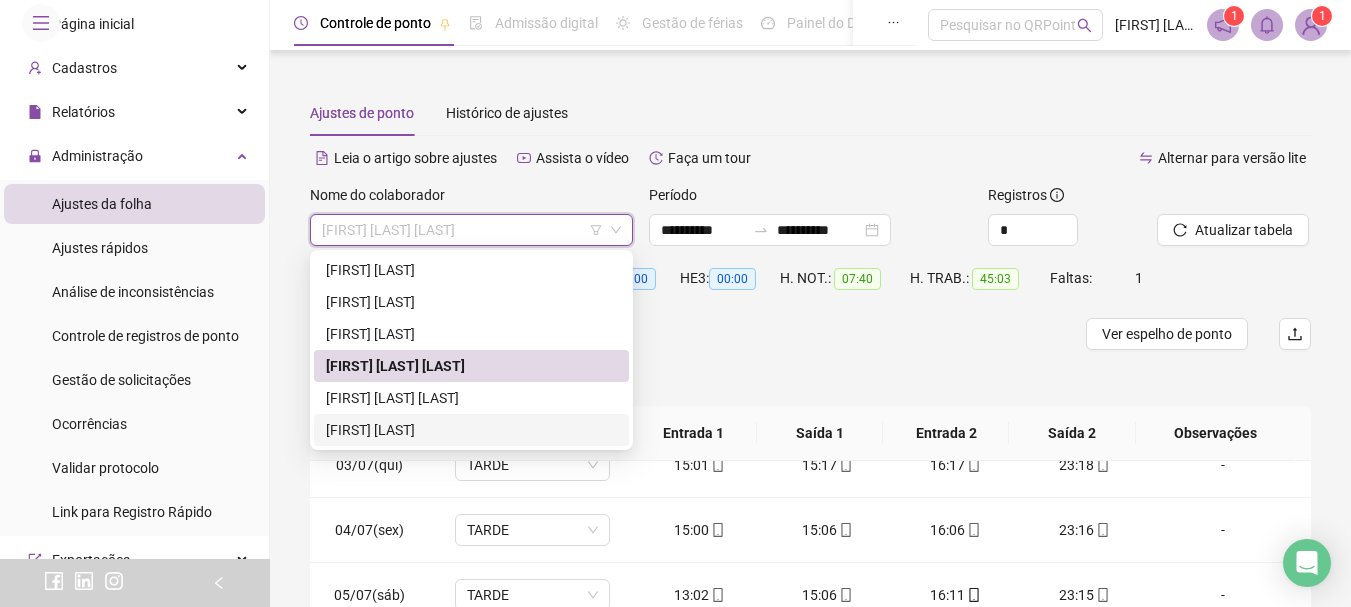 click on "[FIRST] [LAST]" at bounding box center (471, 430) 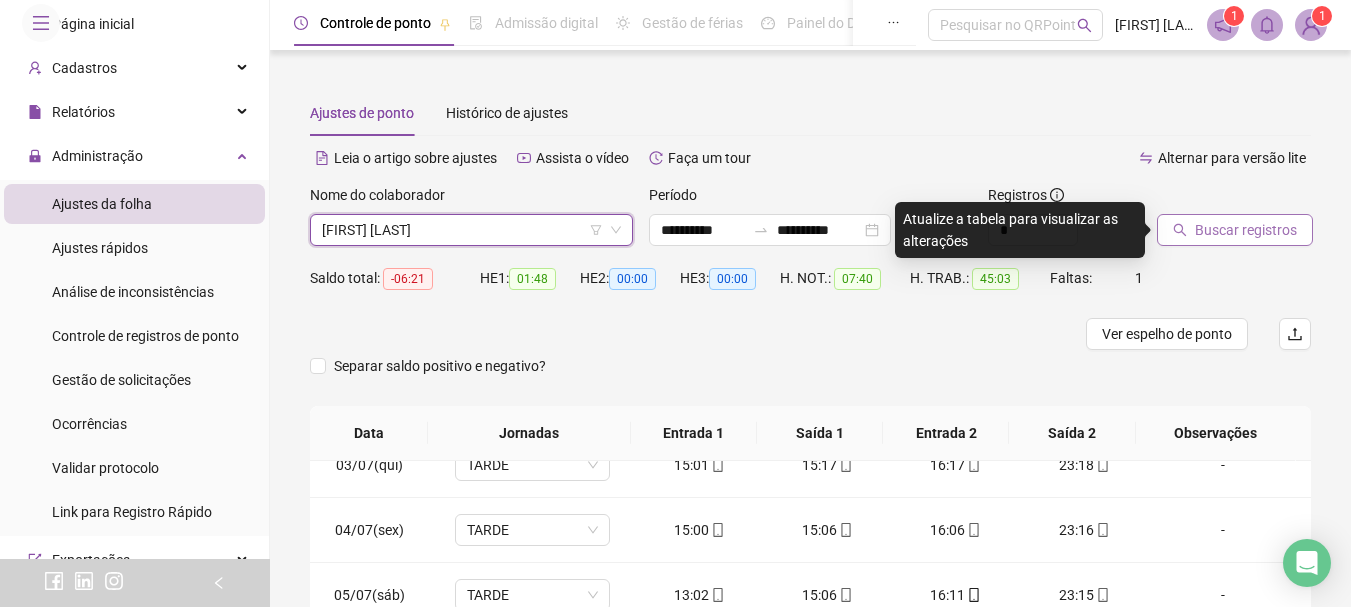 click on "Buscar registros" at bounding box center [1246, 230] 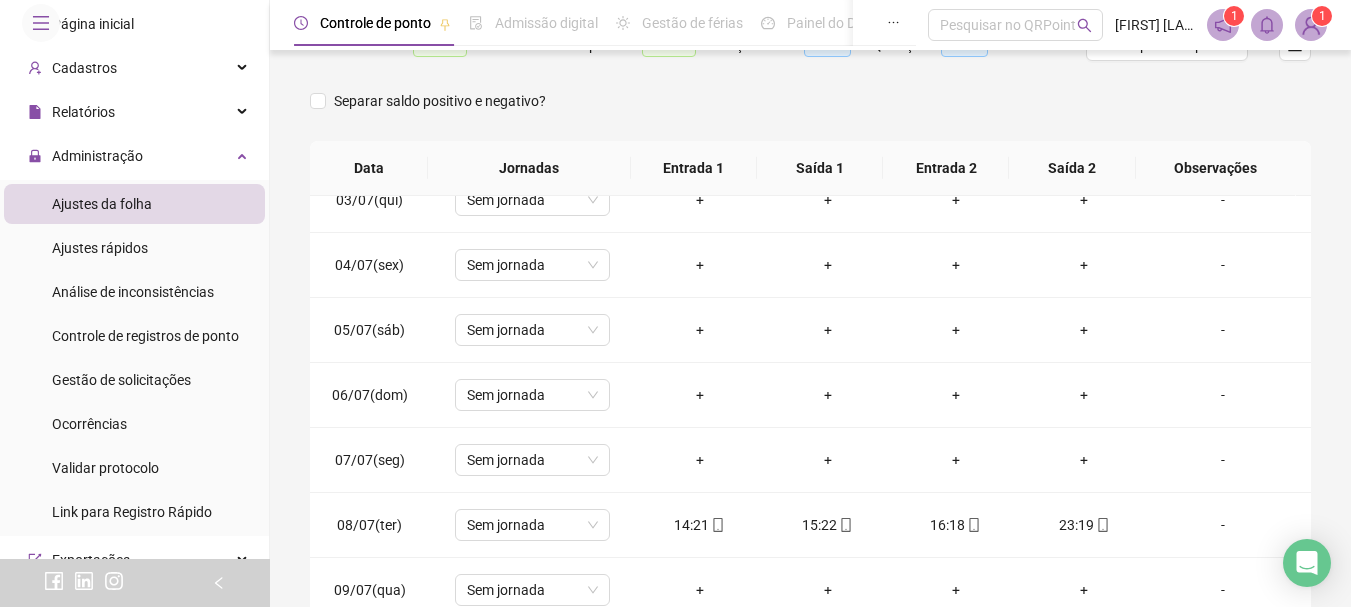 scroll, scrollTop: 300, scrollLeft: 0, axis: vertical 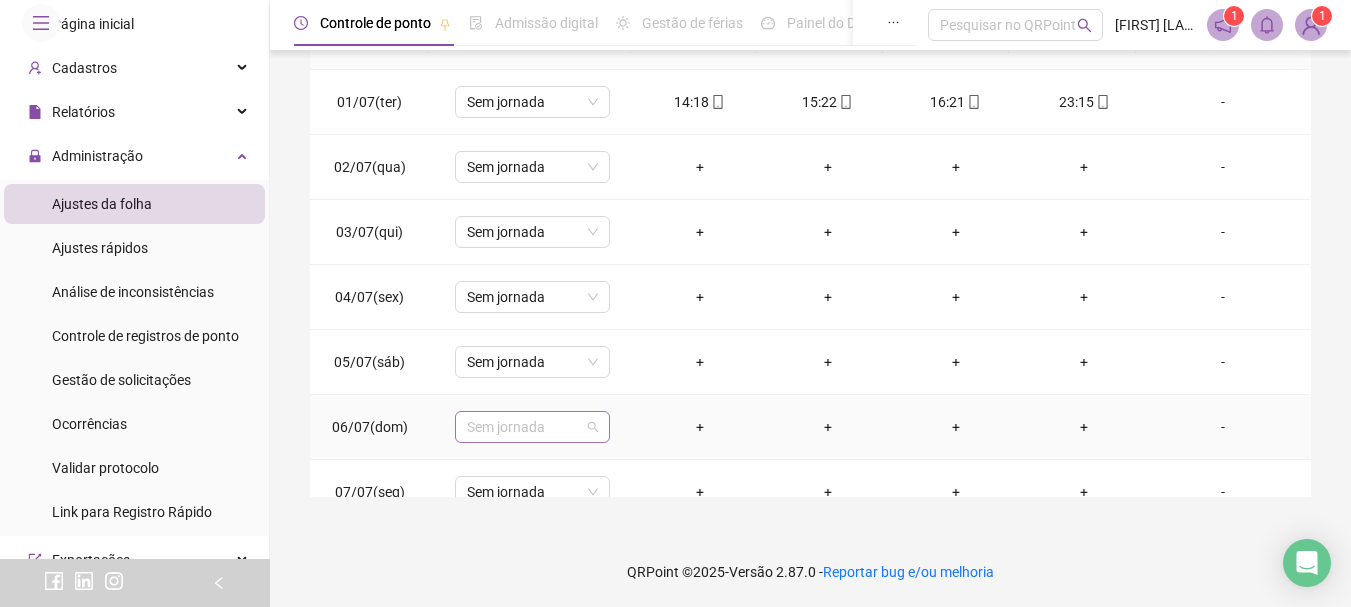 click on "Sem jornada" at bounding box center [532, 427] 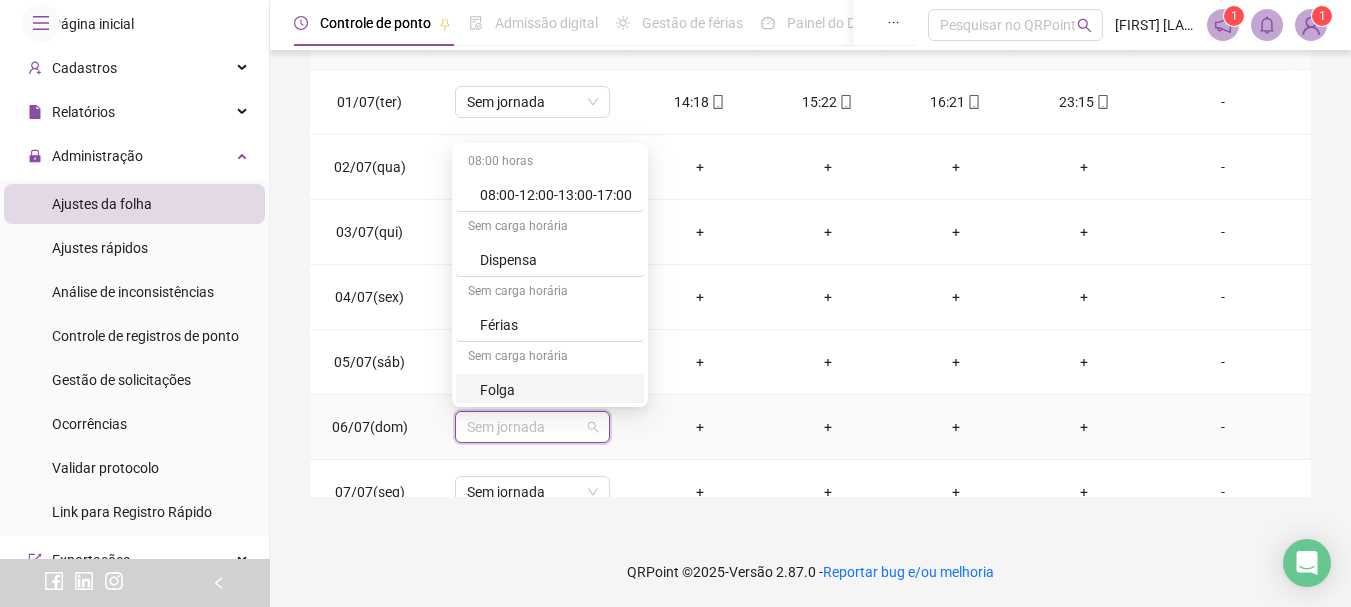 click on "Folga" at bounding box center (556, 390) 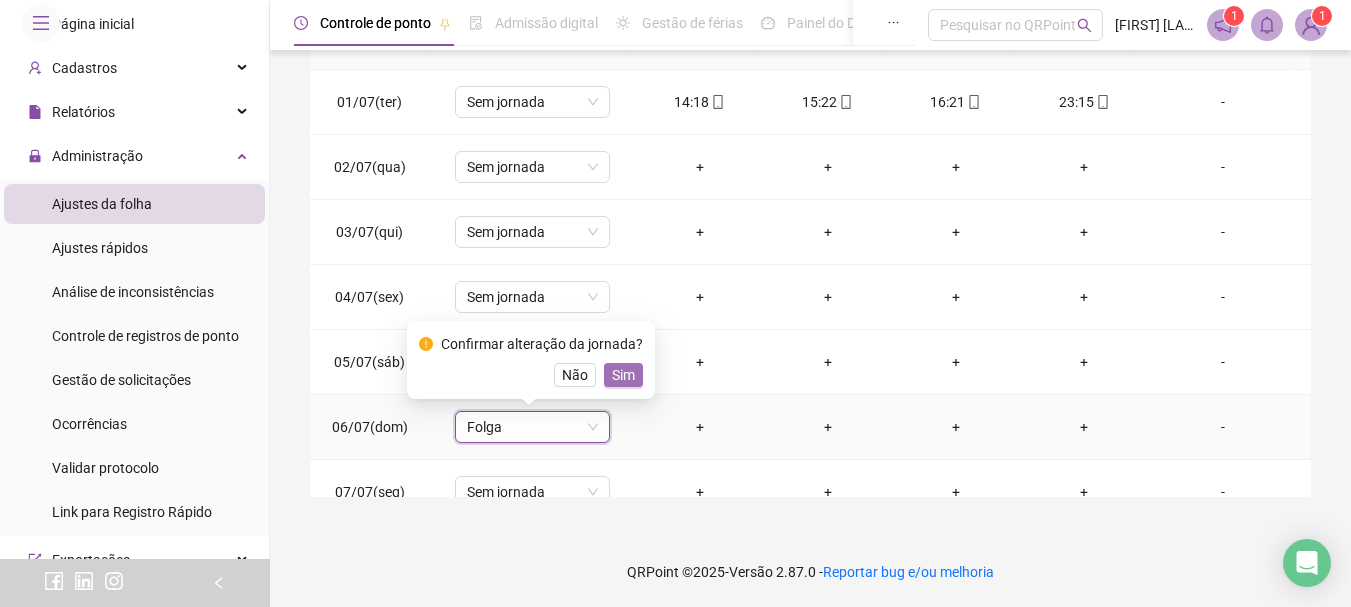 click on "Sim" at bounding box center (623, 375) 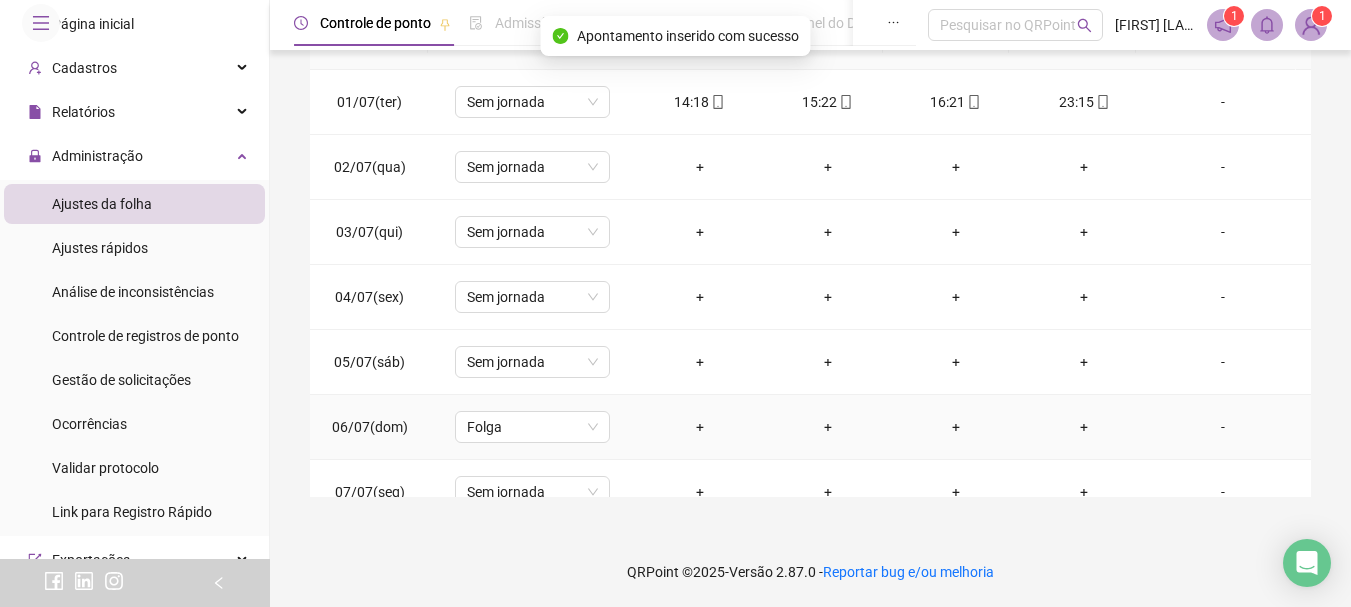 click on "-" at bounding box center (1223, 427) 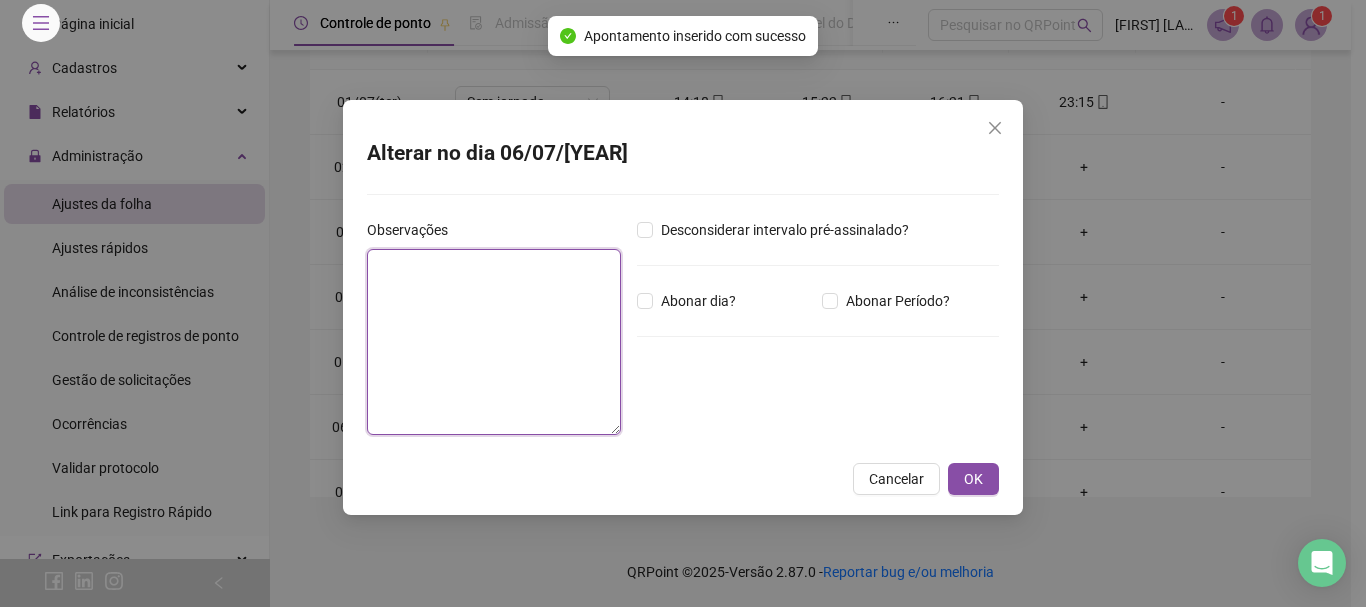 click at bounding box center (494, 342) 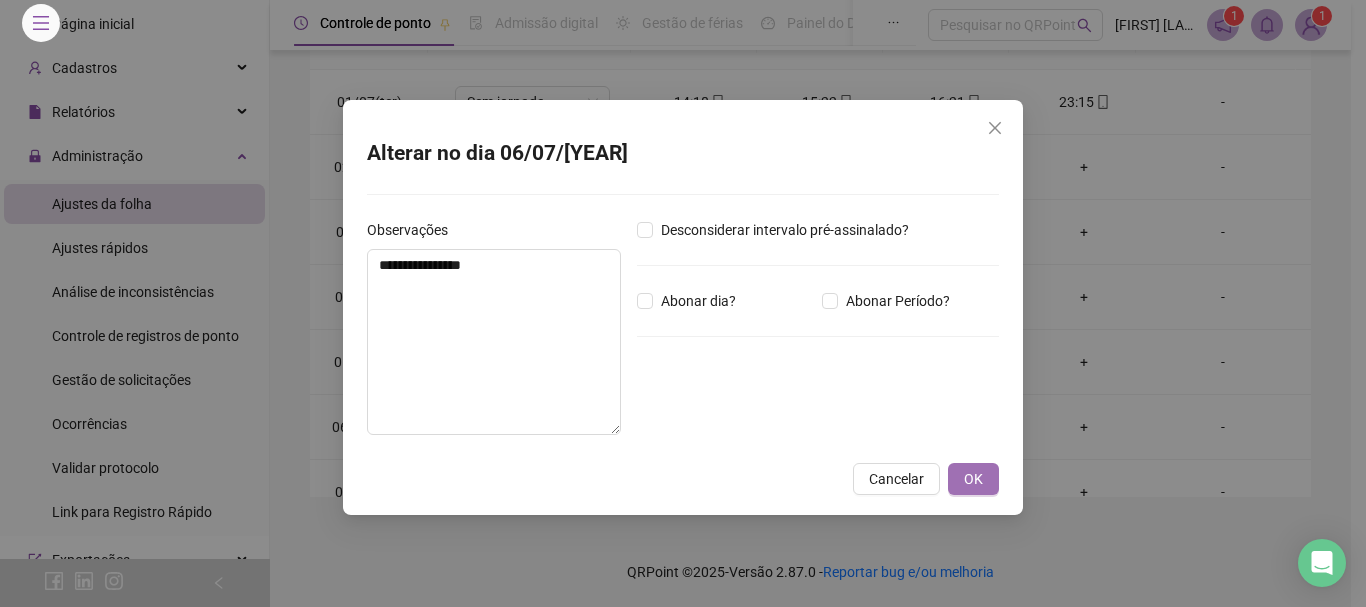 click on "OK" at bounding box center [973, 479] 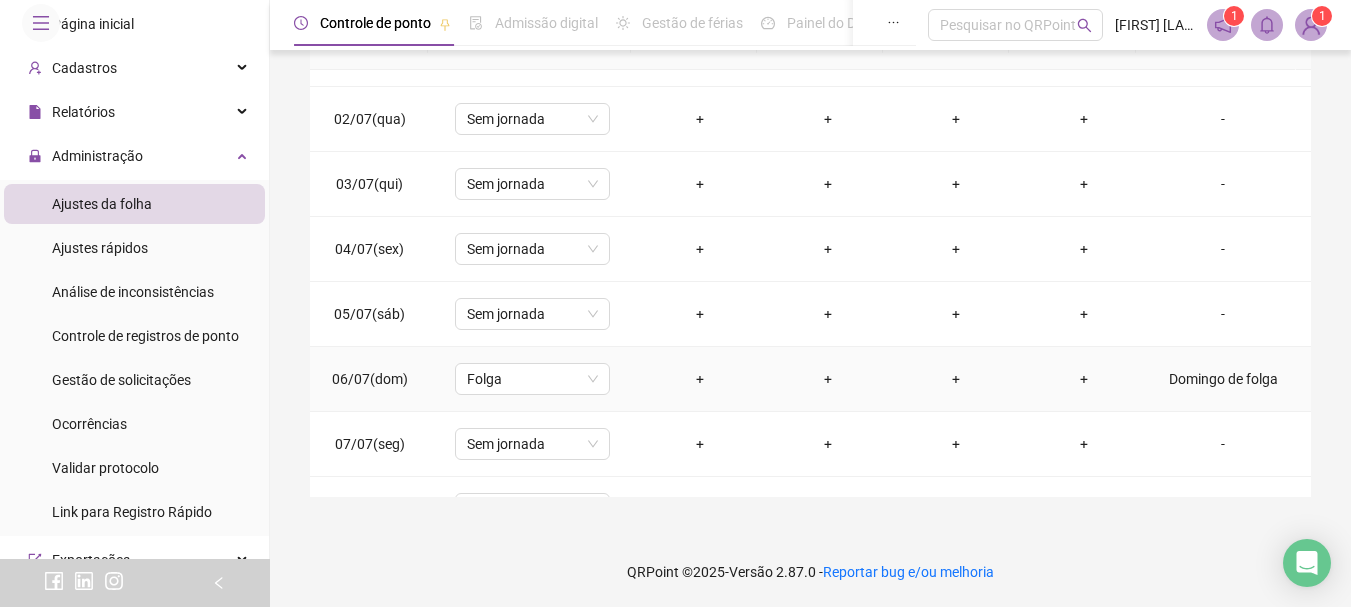 scroll, scrollTop: 0, scrollLeft: 0, axis: both 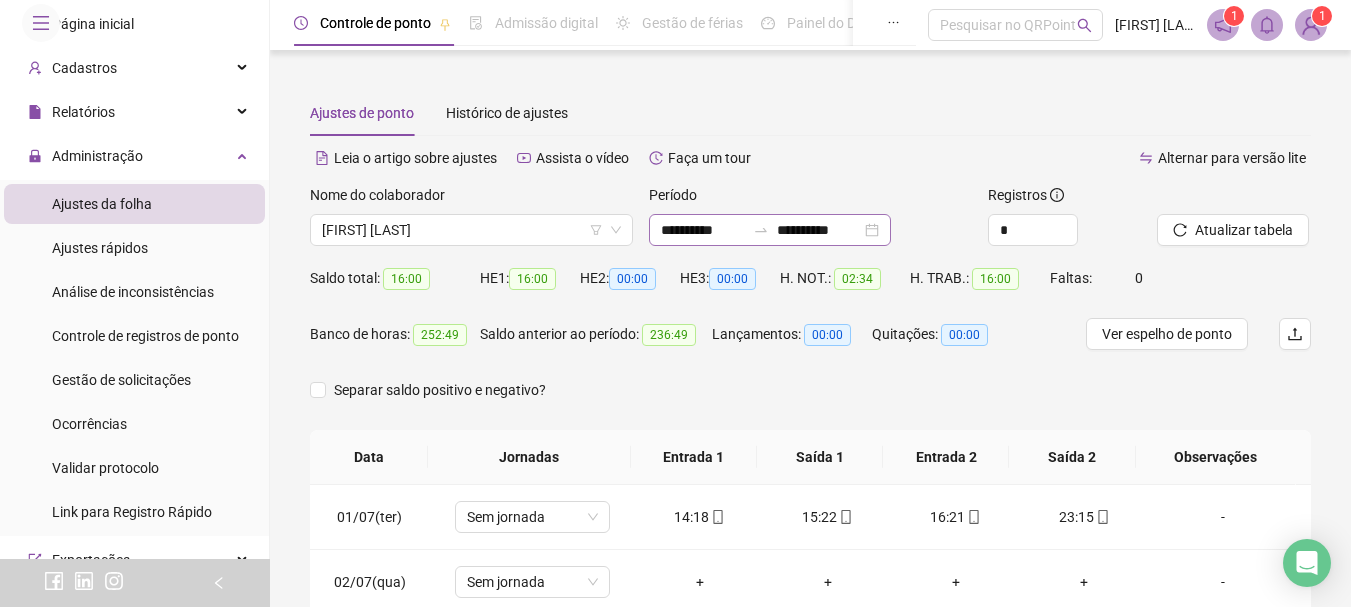 click on "**********" at bounding box center [770, 230] 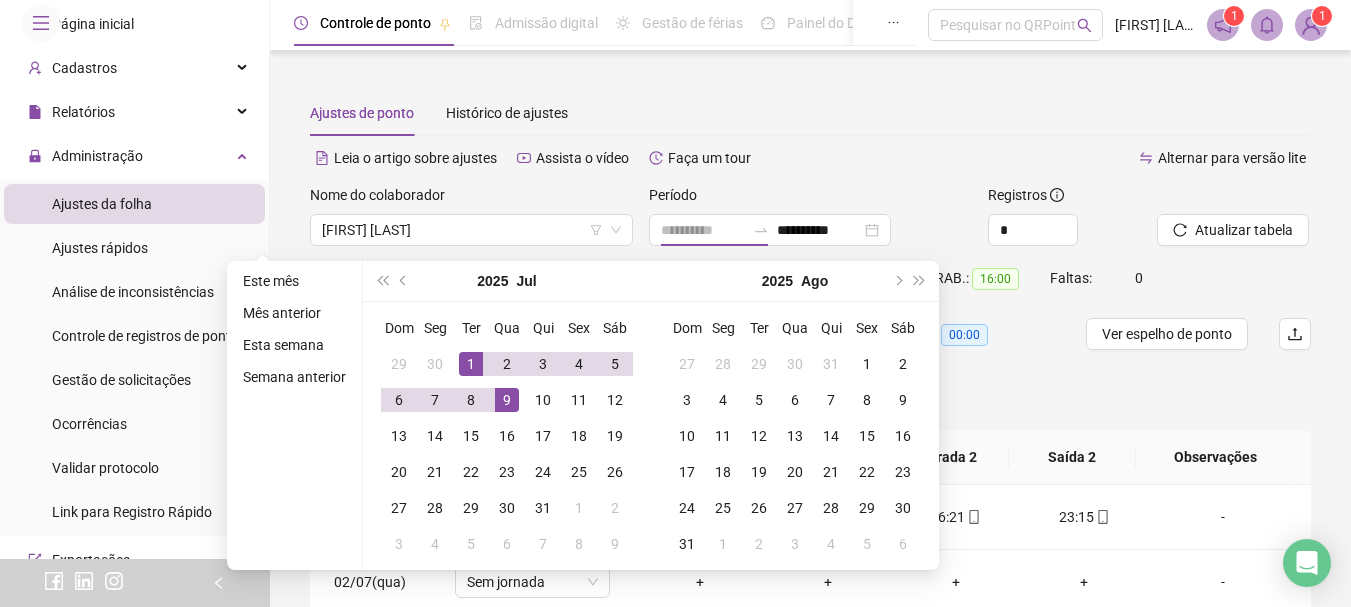 click on "1" at bounding box center (471, 364) 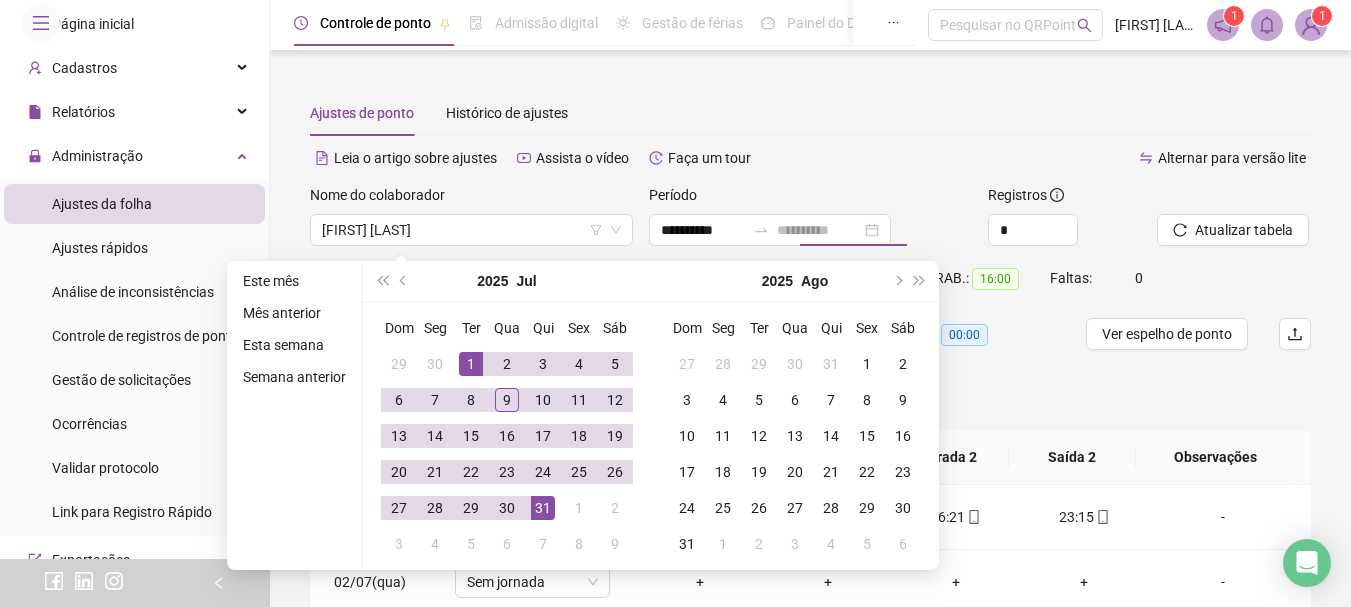 click on "31" at bounding box center (543, 508) 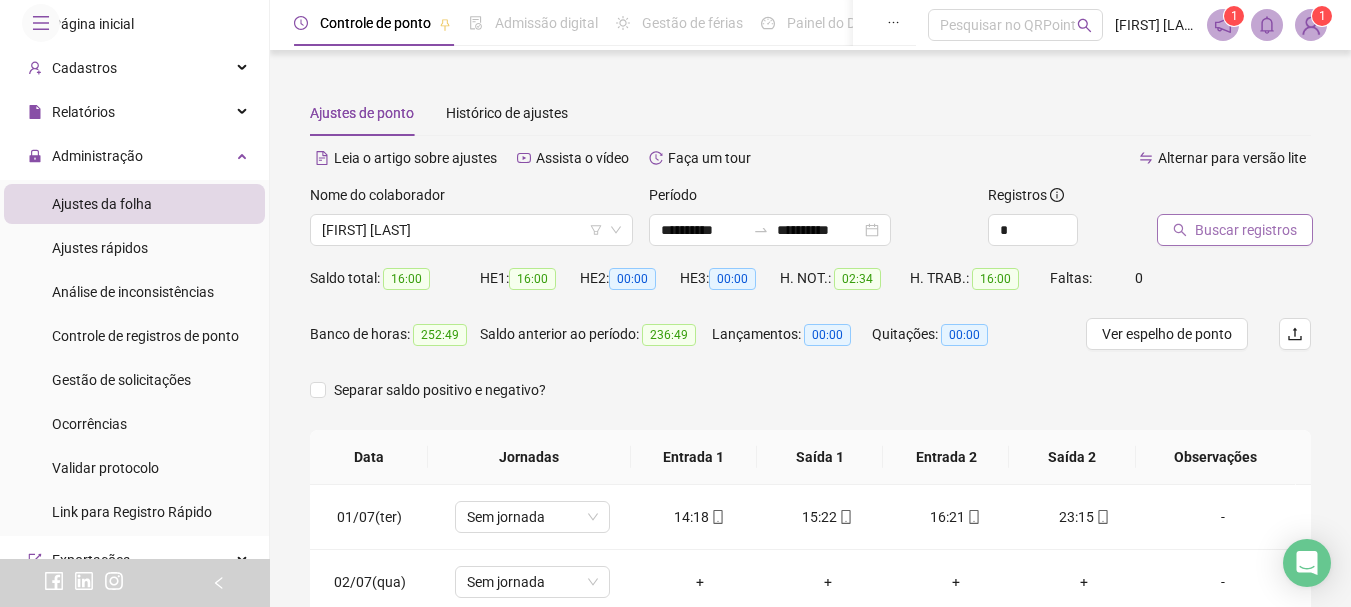 click on "Buscar registros" at bounding box center (1246, 230) 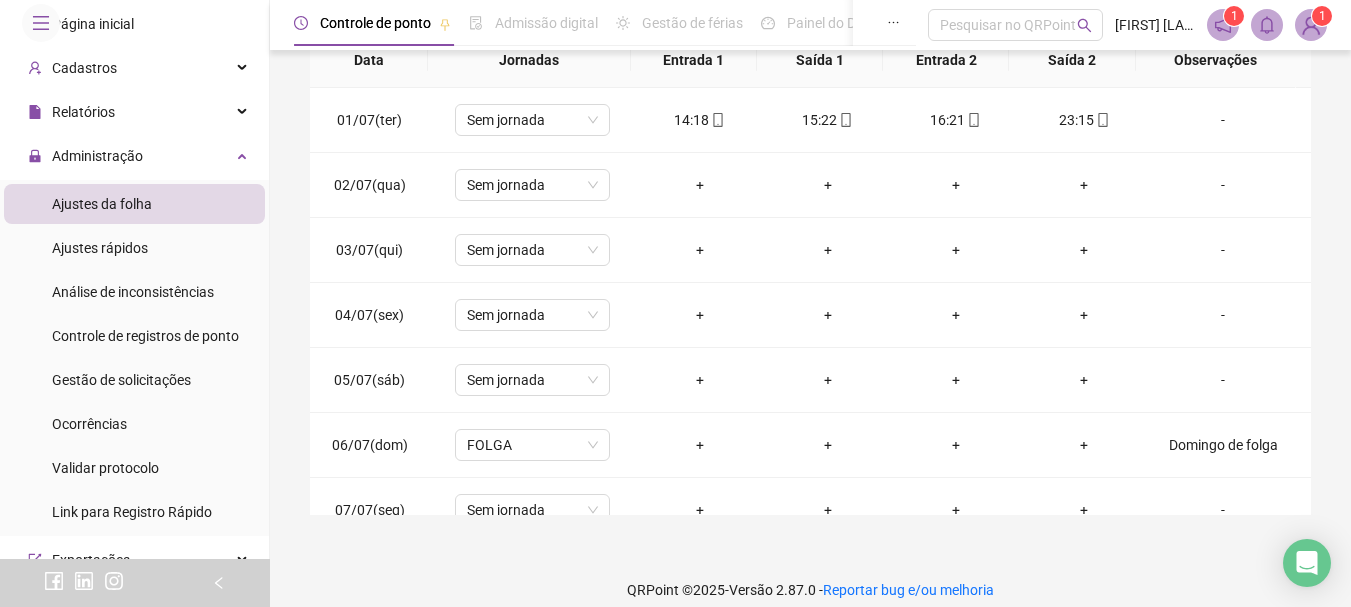 scroll, scrollTop: 415, scrollLeft: 0, axis: vertical 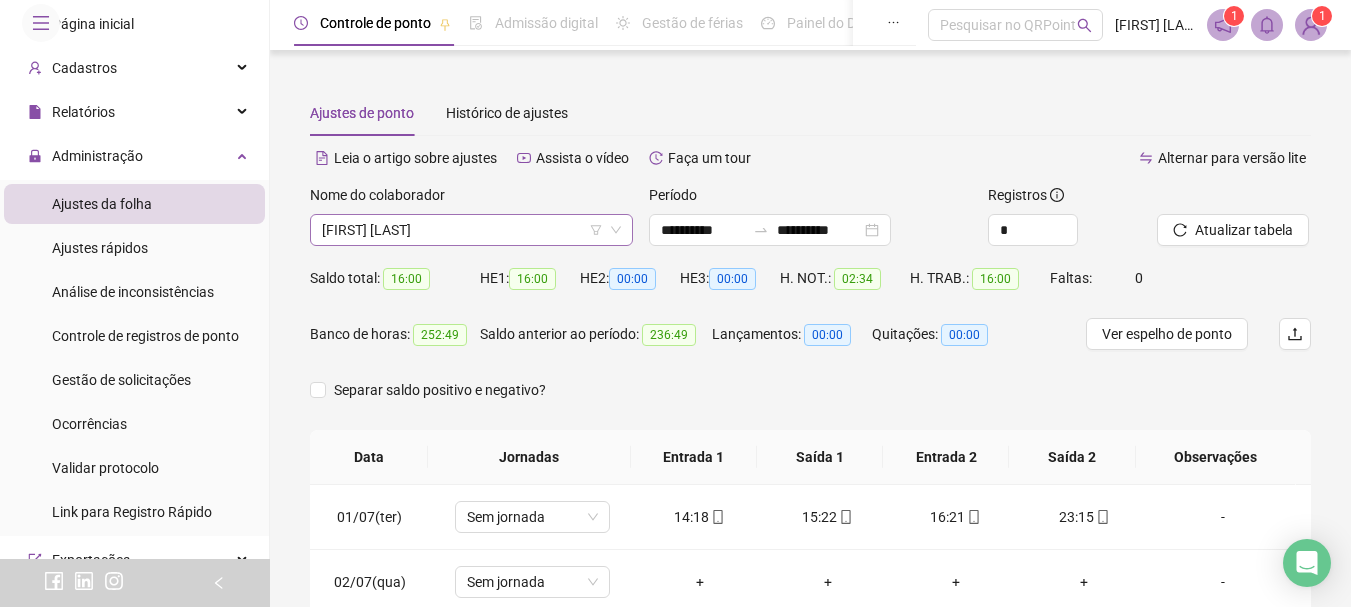 click on "[FIRST] [LAST]" at bounding box center (471, 230) 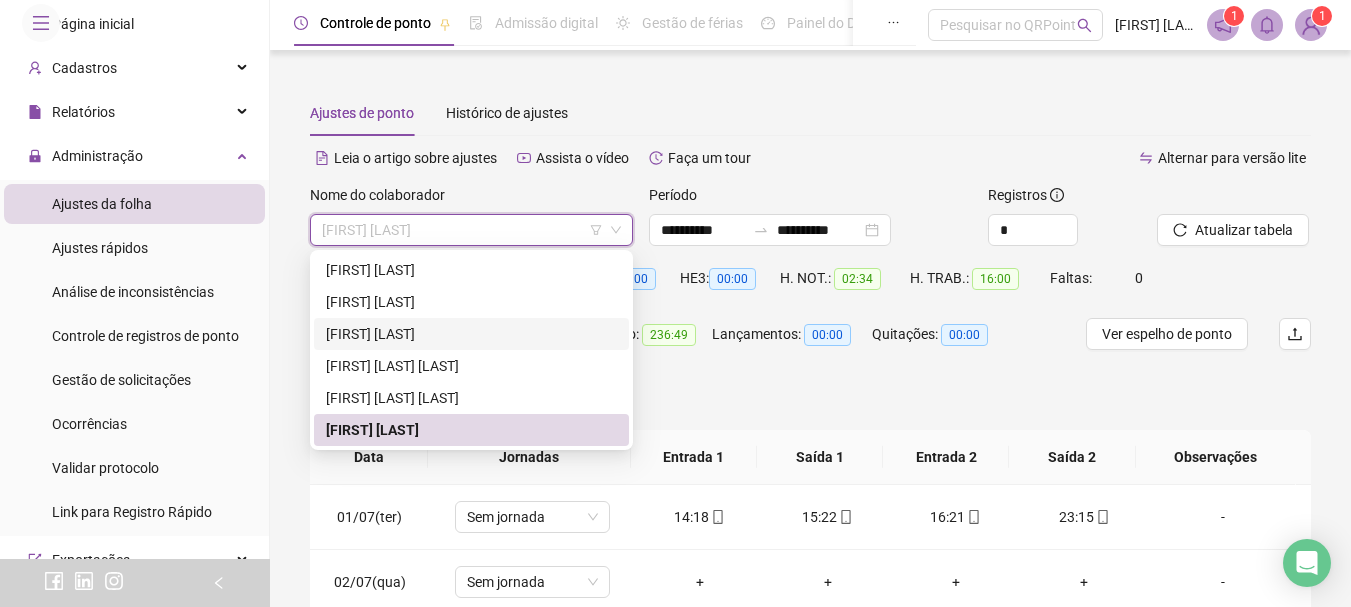click on "[FIRST] [LAST]" at bounding box center (471, 334) 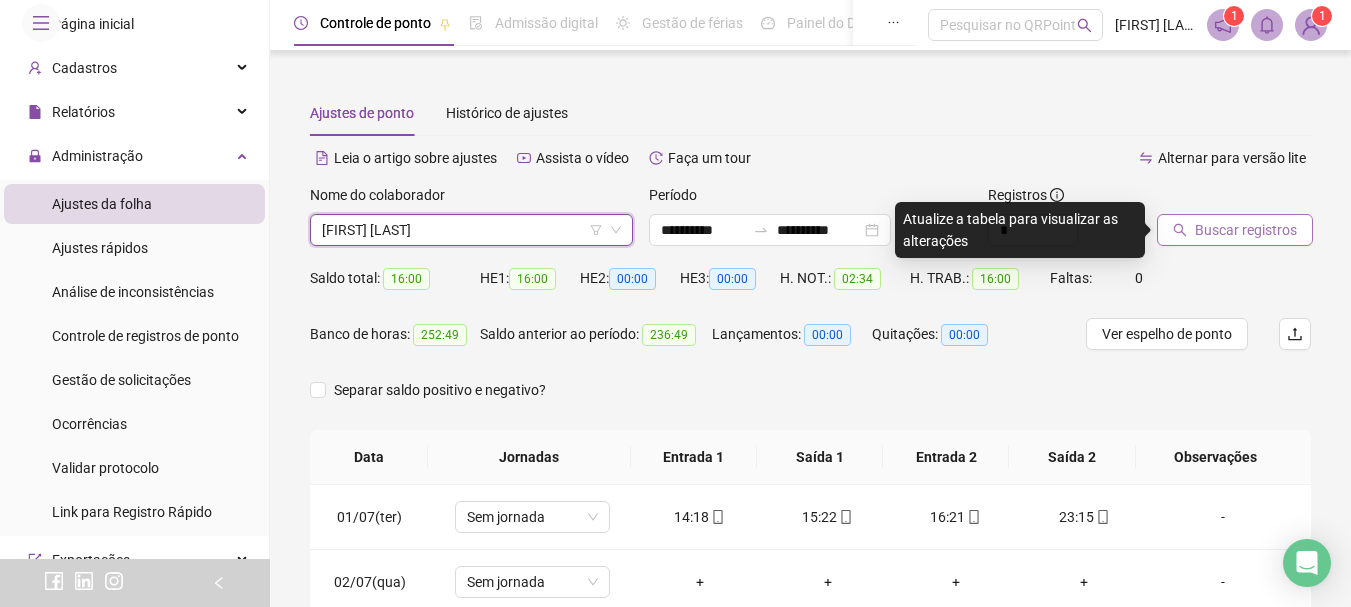 click on "Buscar registros" at bounding box center [1246, 230] 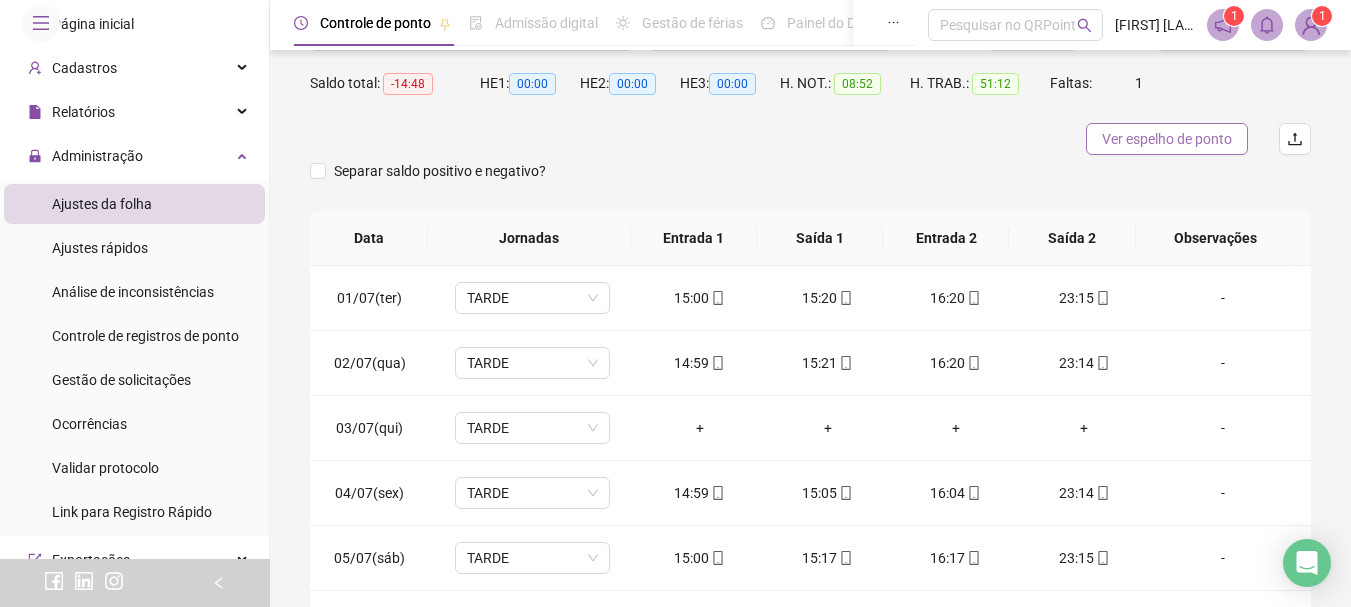 scroll, scrollTop: 200, scrollLeft: 0, axis: vertical 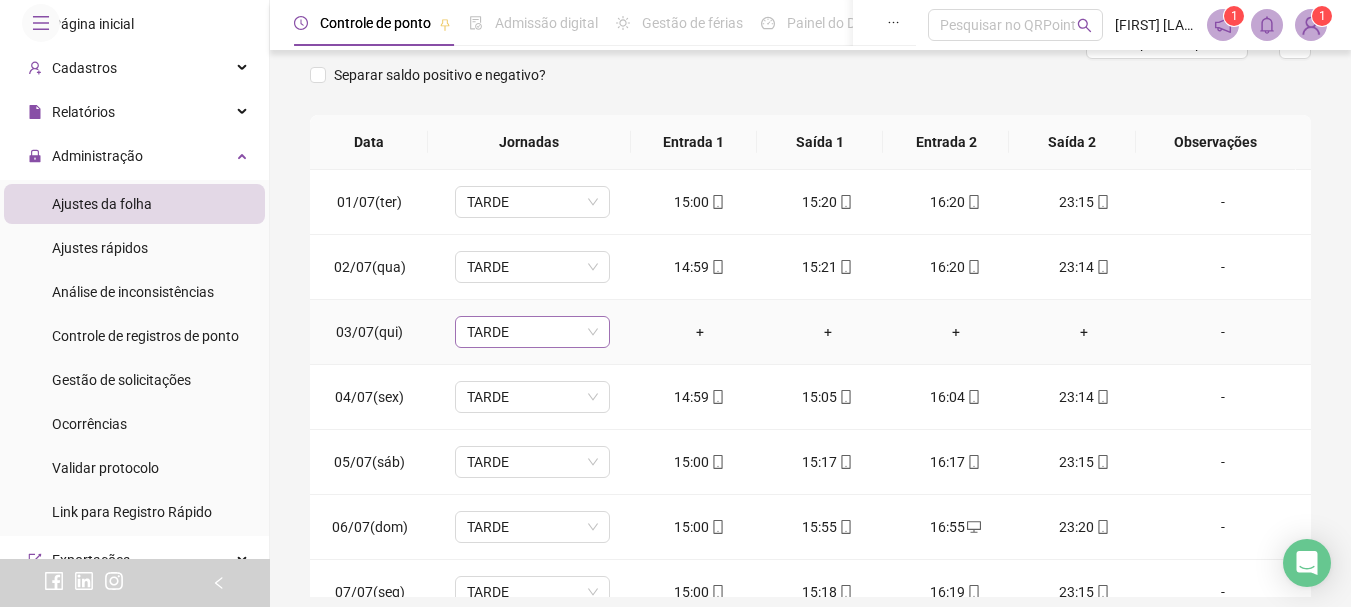 click on "TARDE" at bounding box center (532, 332) 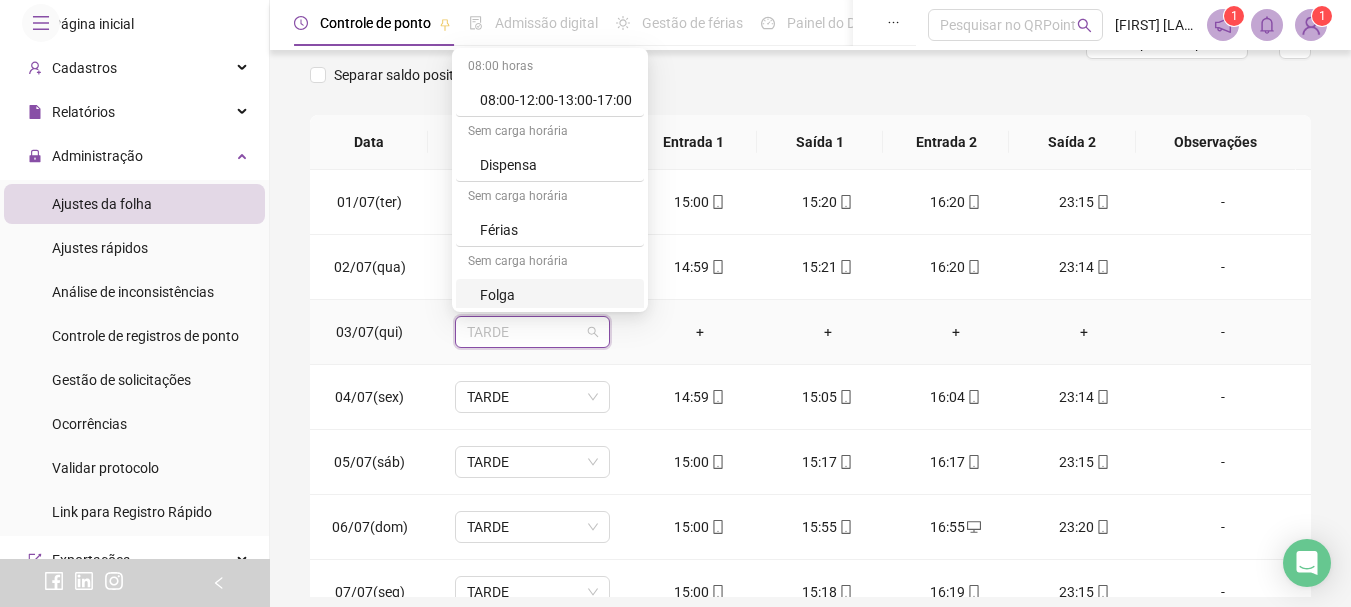 click on "Folga" at bounding box center [556, 295] 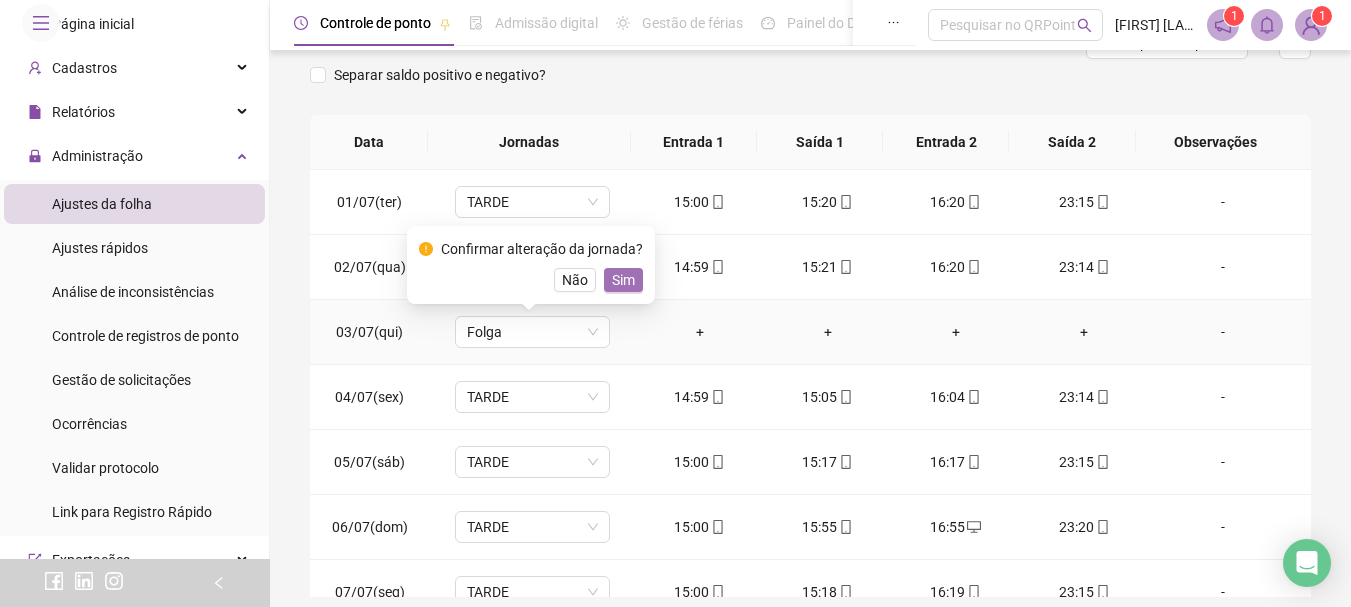 click on "Sim" at bounding box center [623, 280] 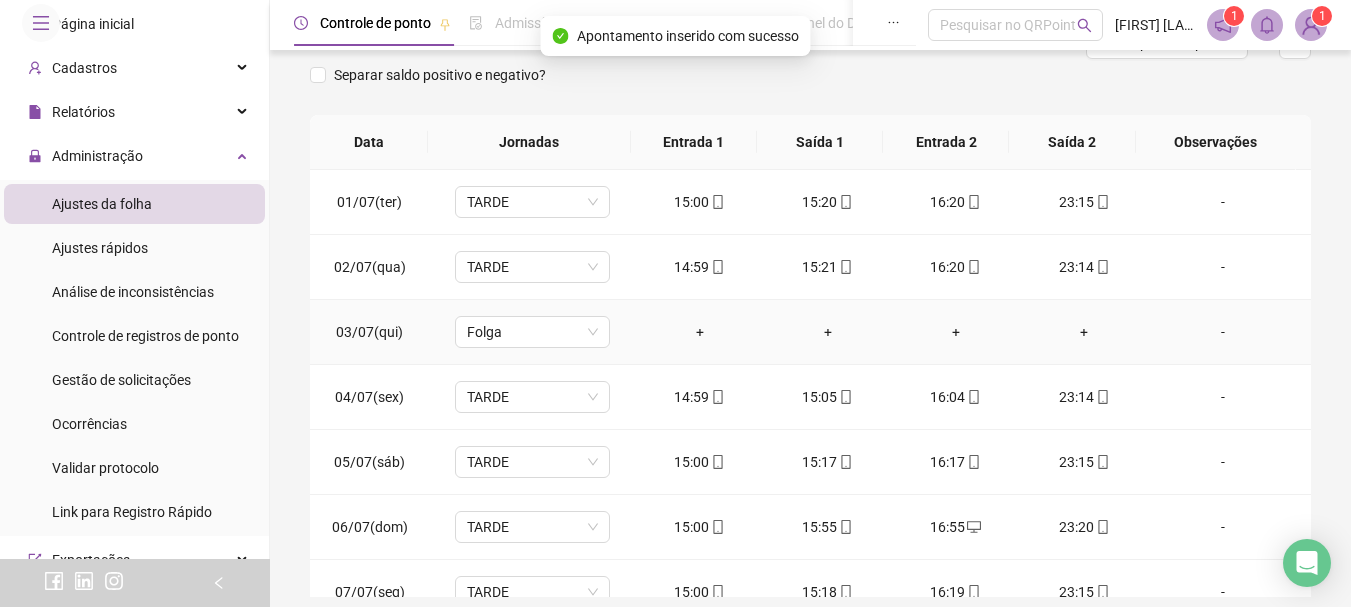 click on "-" at bounding box center (1223, 332) 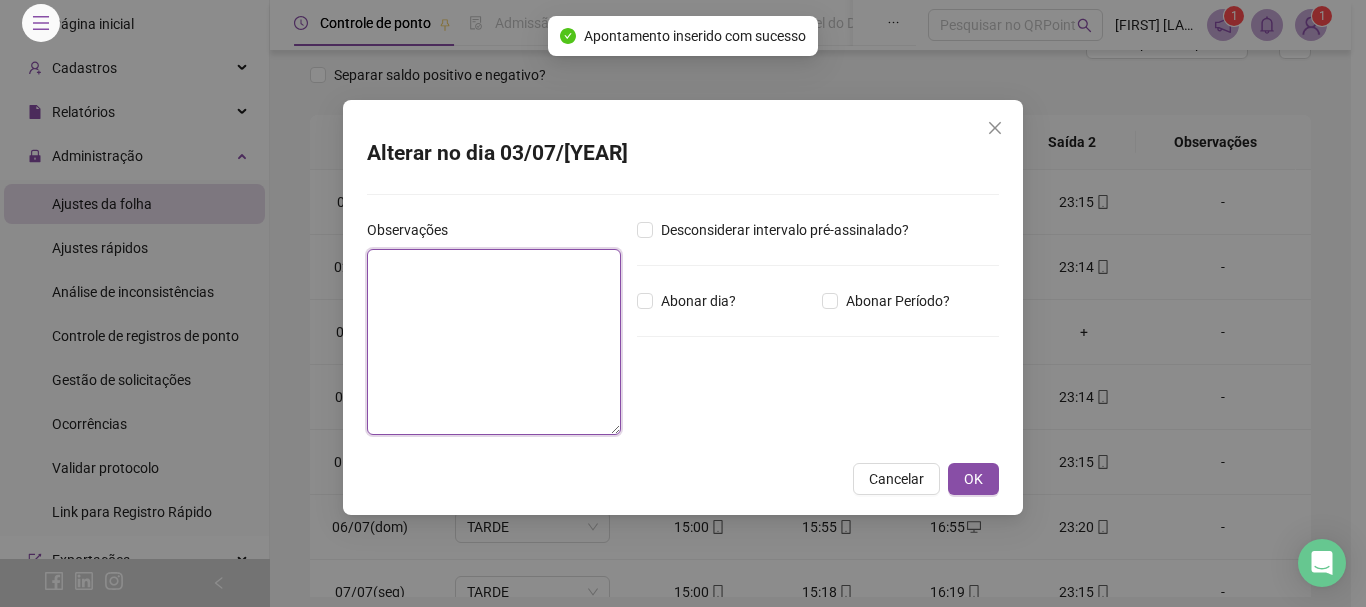 click at bounding box center [494, 342] 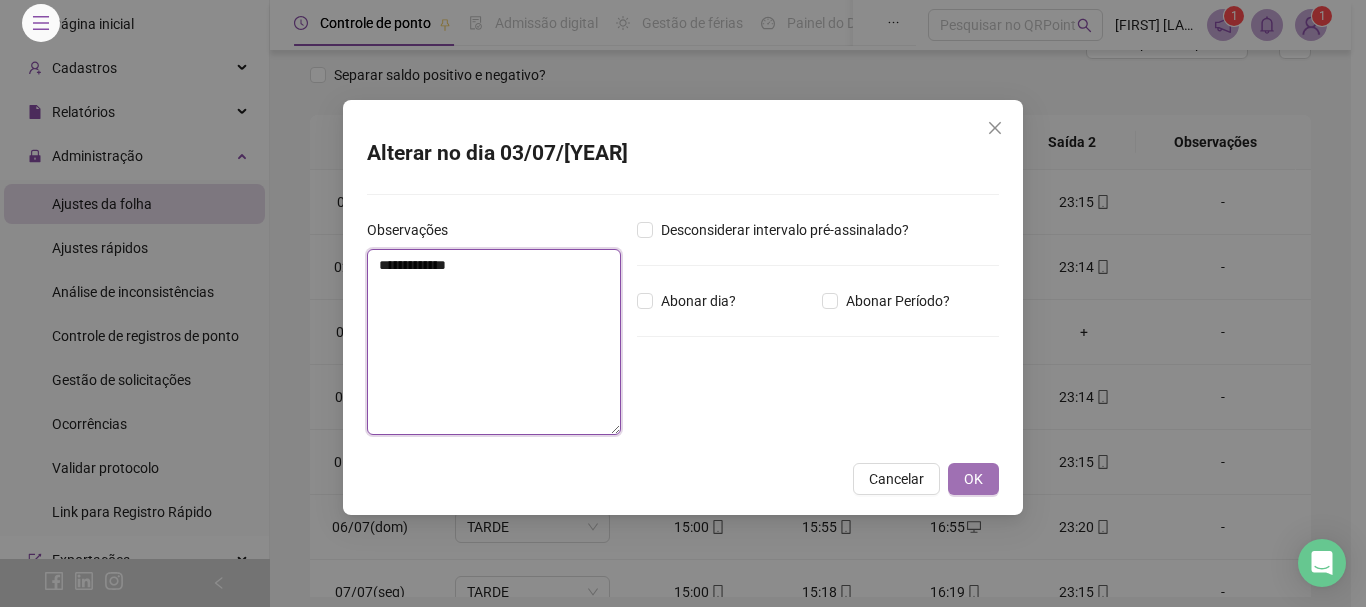type on "**********" 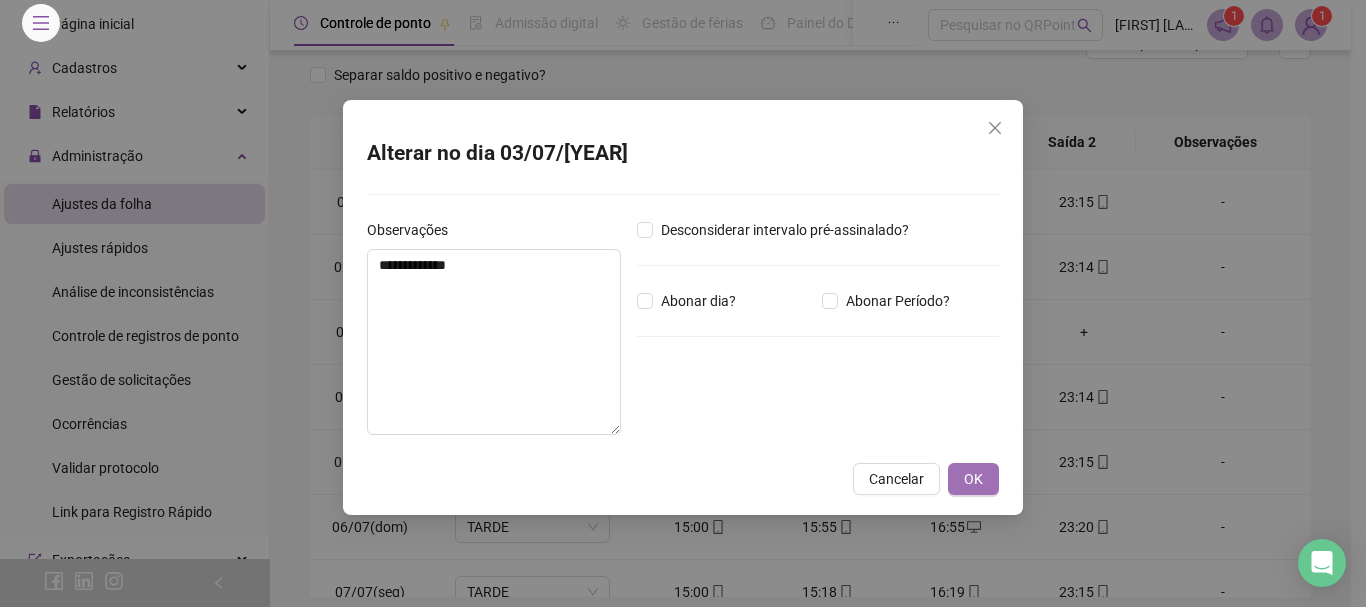 click on "OK" at bounding box center (973, 479) 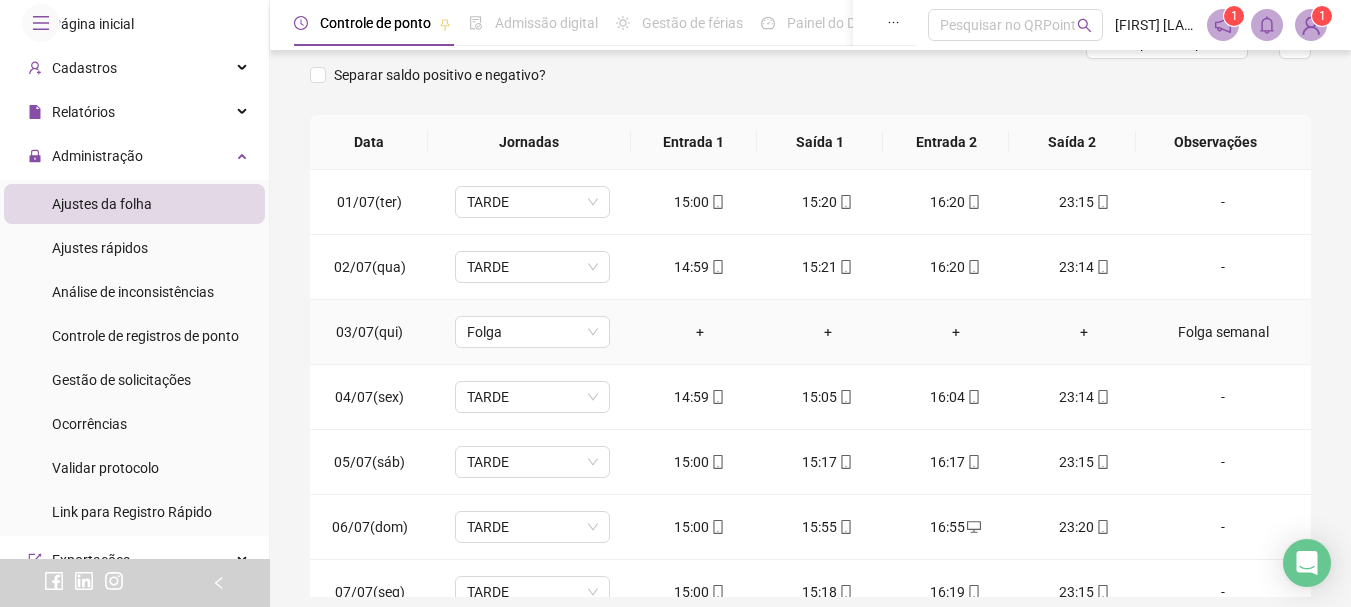 scroll, scrollTop: 100, scrollLeft: 0, axis: vertical 